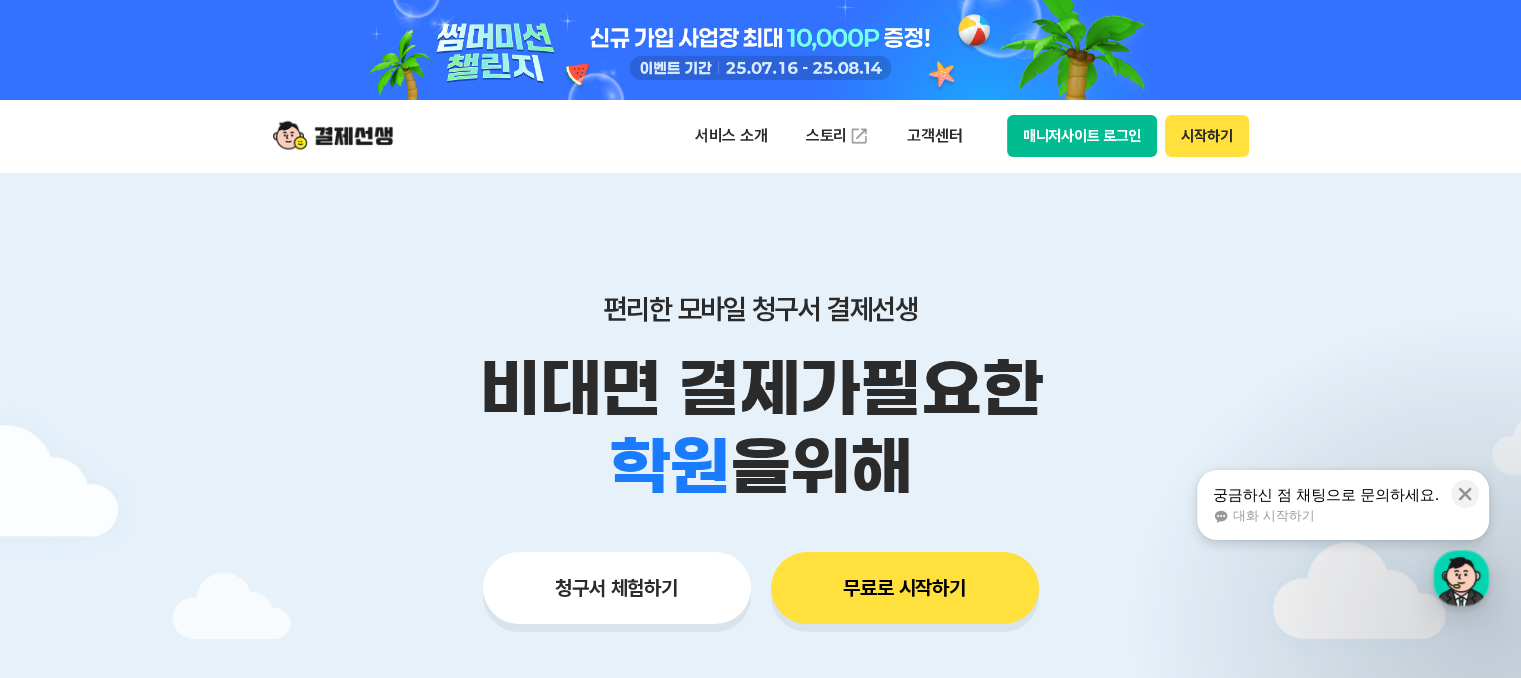 scroll, scrollTop: 0, scrollLeft: 0, axis: both 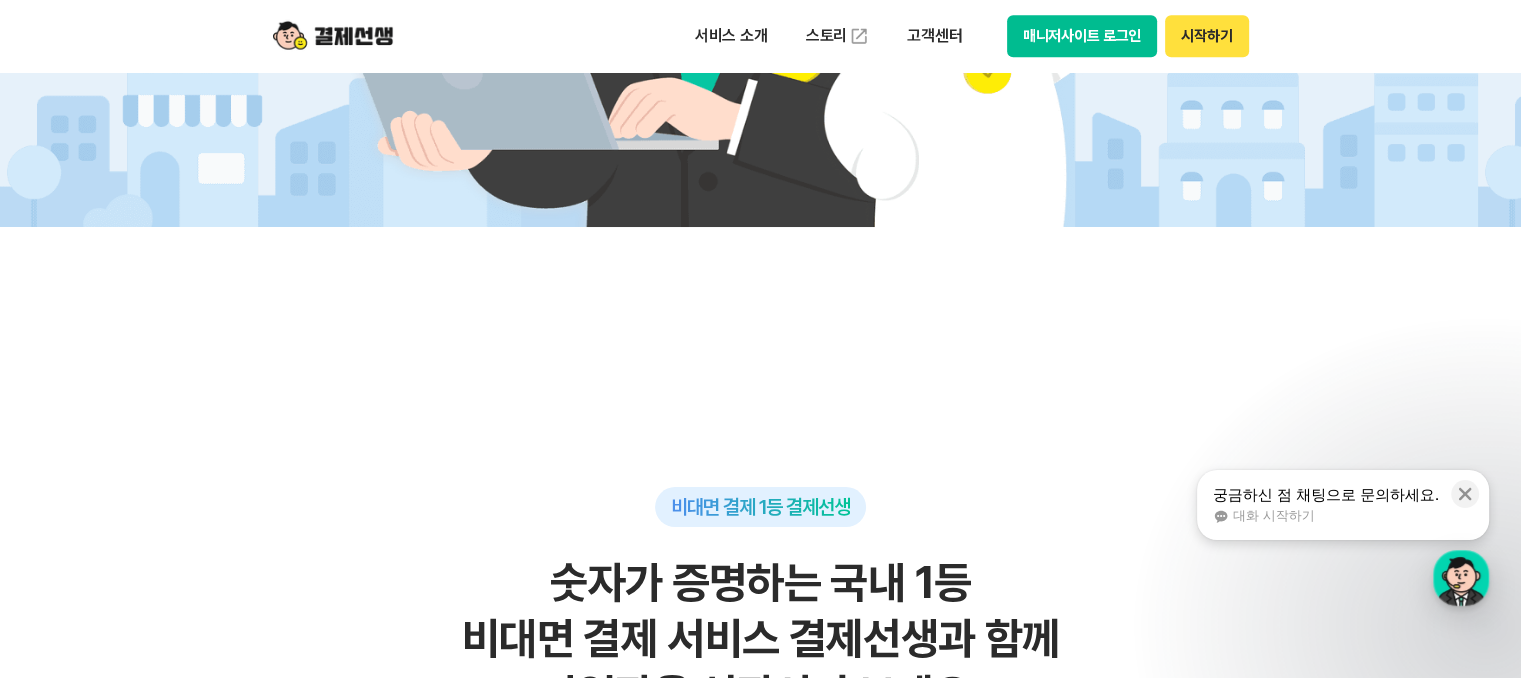 click on "대화 시작하기" at bounding box center (1326, 516) 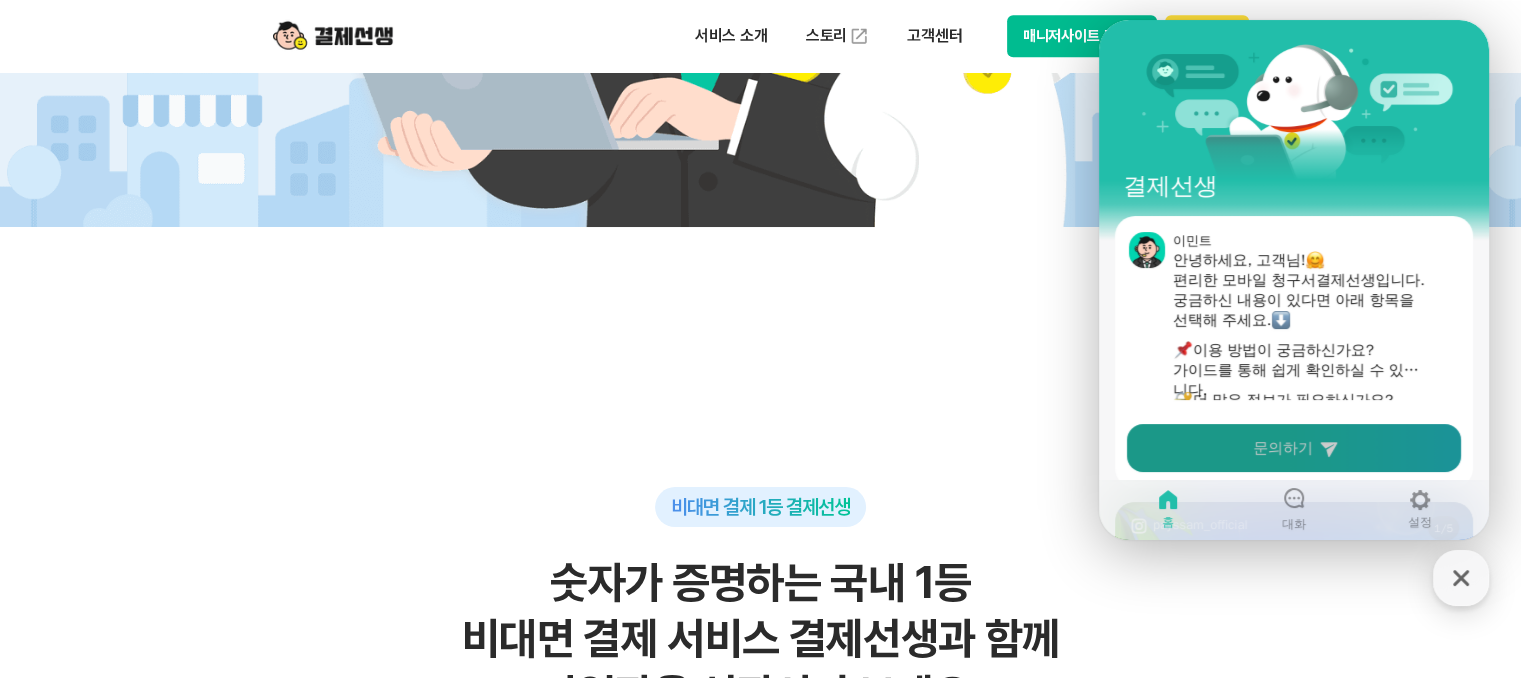 click on "문의하기" at bounding box center [1294, 448] 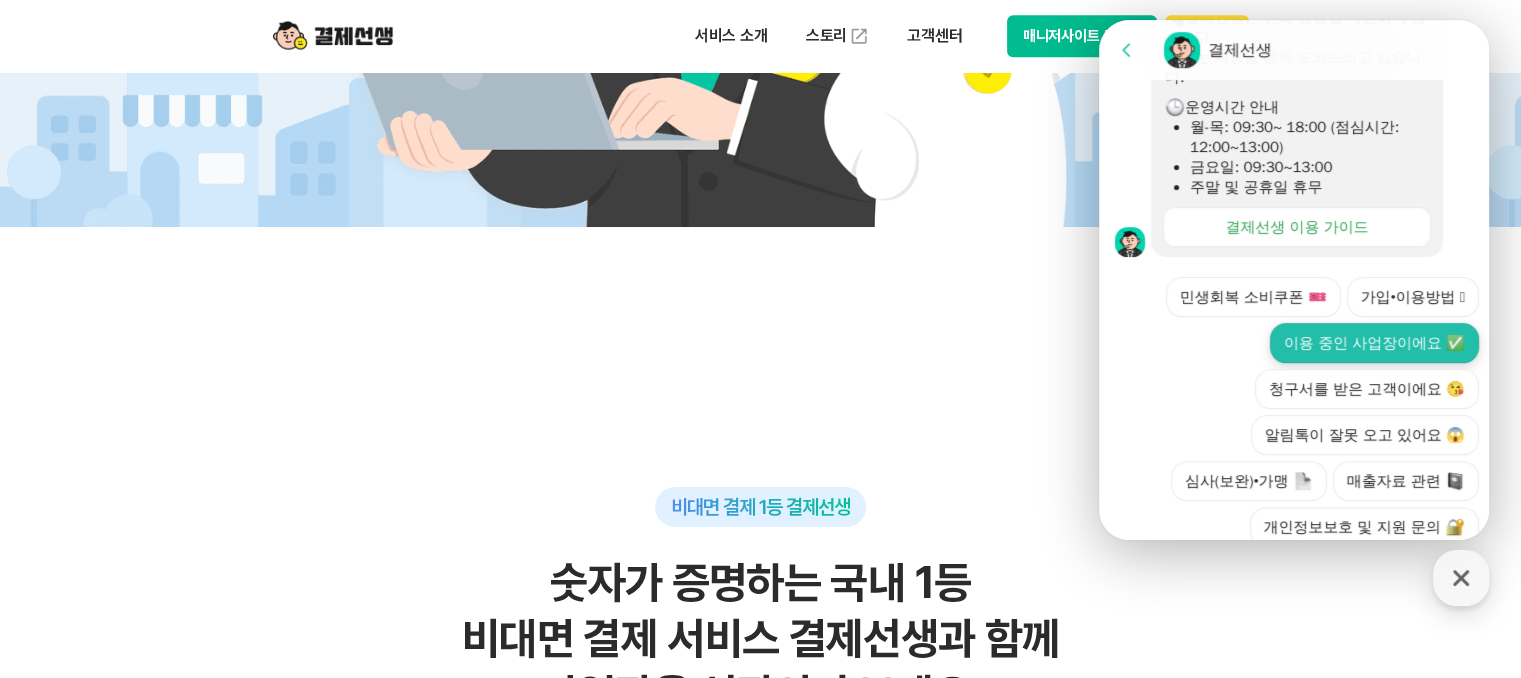 scroll, scrollTop: 771, scrollLeft: 0, axis: vertical 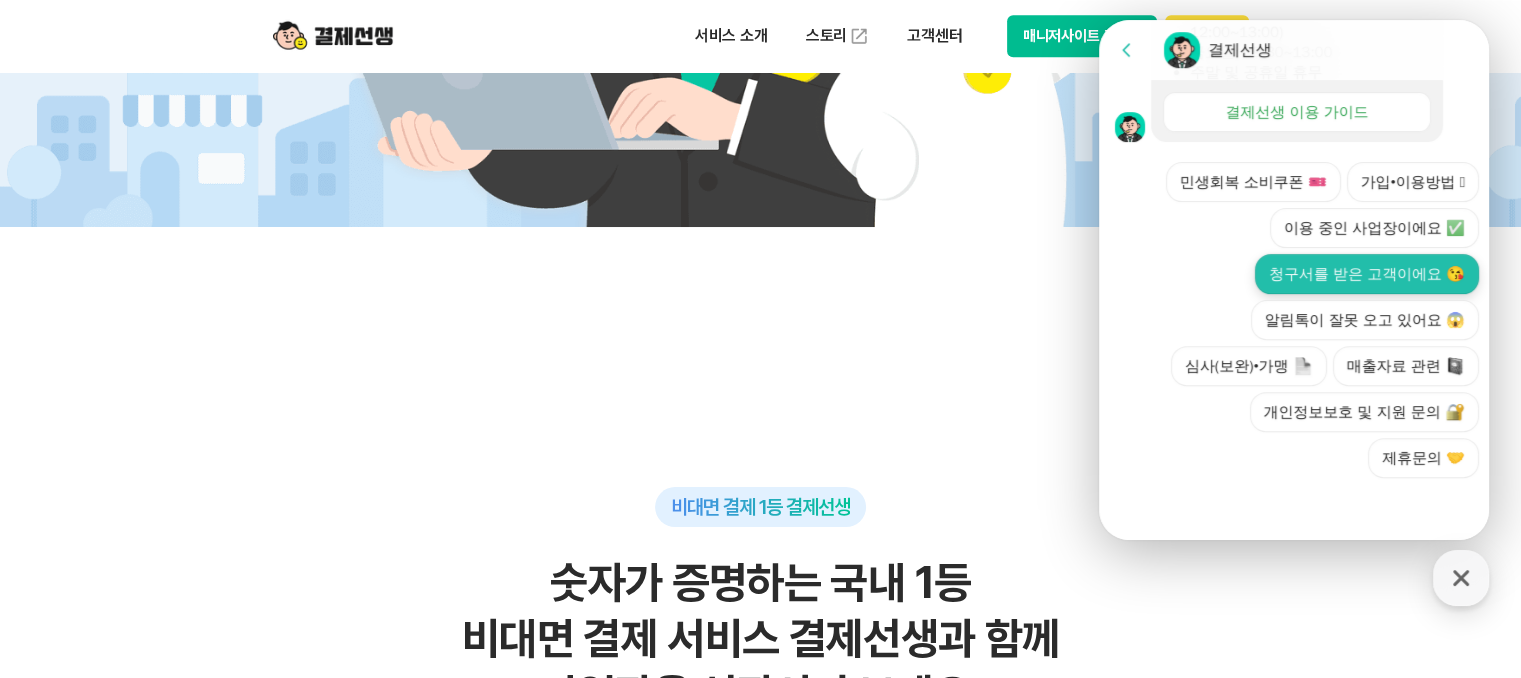 click on "청구서를 받은 고객이에요 😘" at bounding box center (1367, 274) 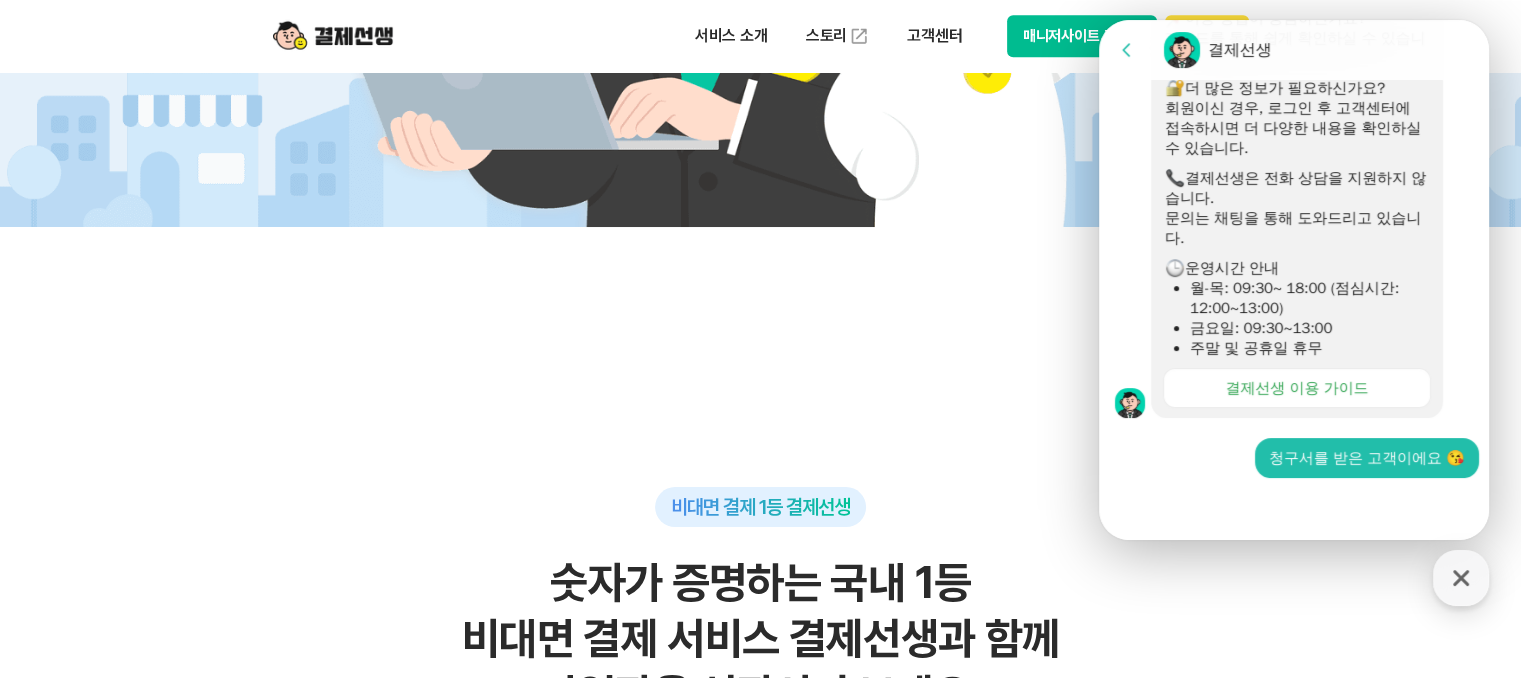 scroll, scrollTop: 452, scrollLeft: 0, axis: vertical 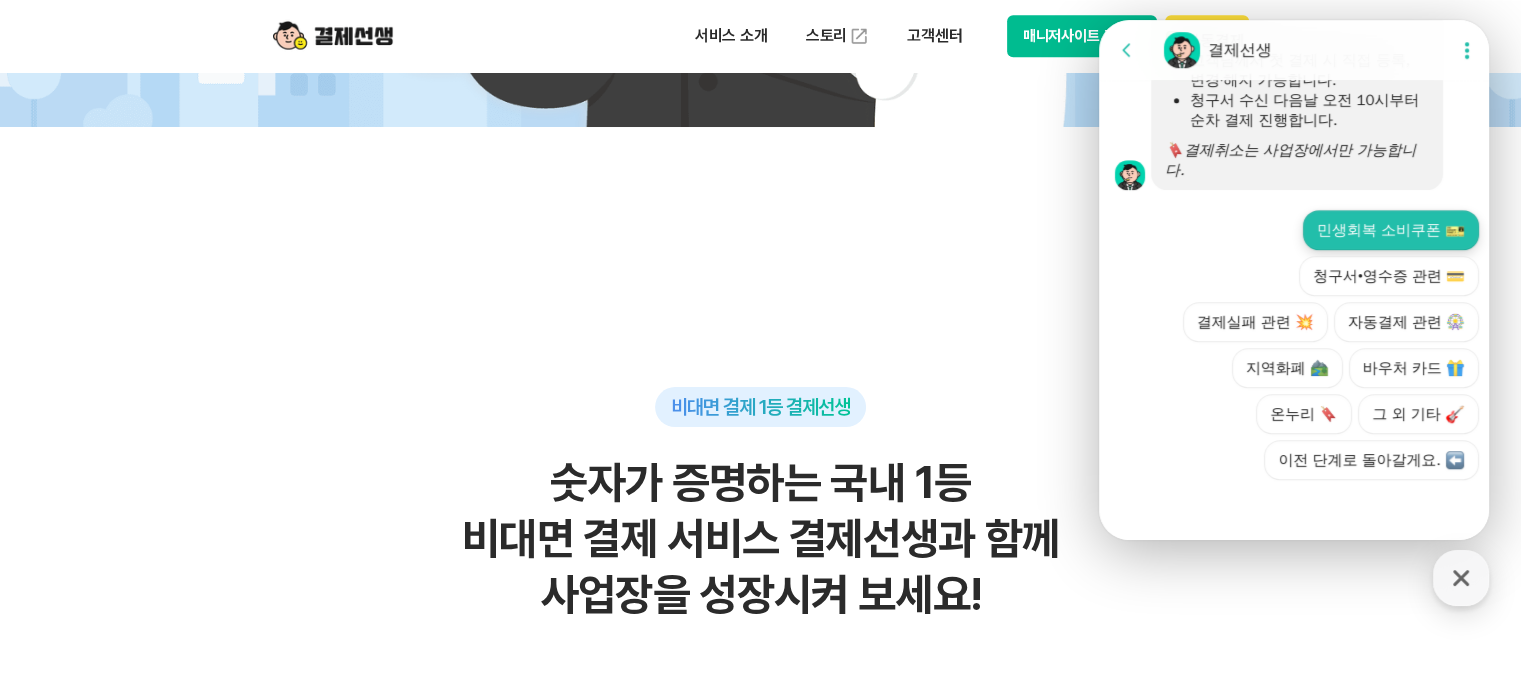 click on "민생회복 소비쿠폰" at bounding box center (1391, 230) 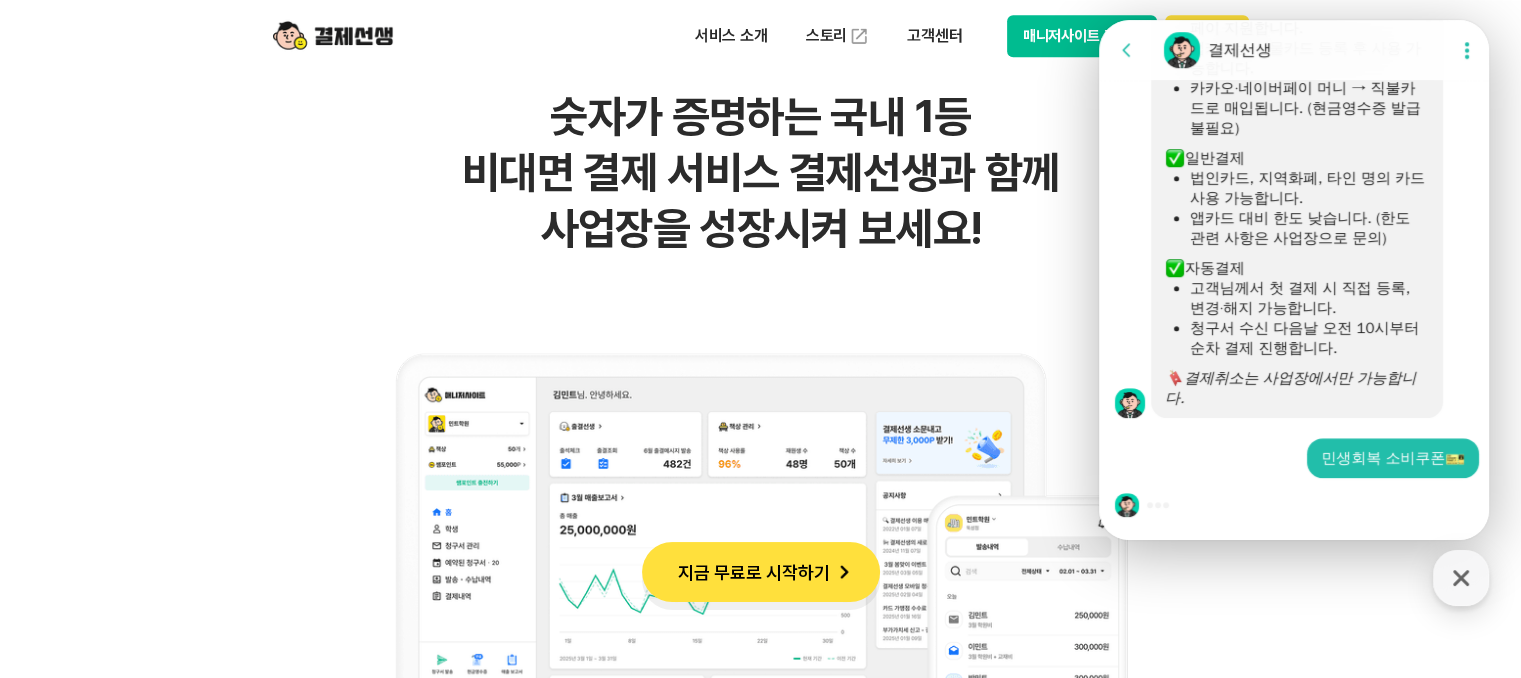 scroll, scrollTop: 1500, scrollLeft: 0, axis: vertical 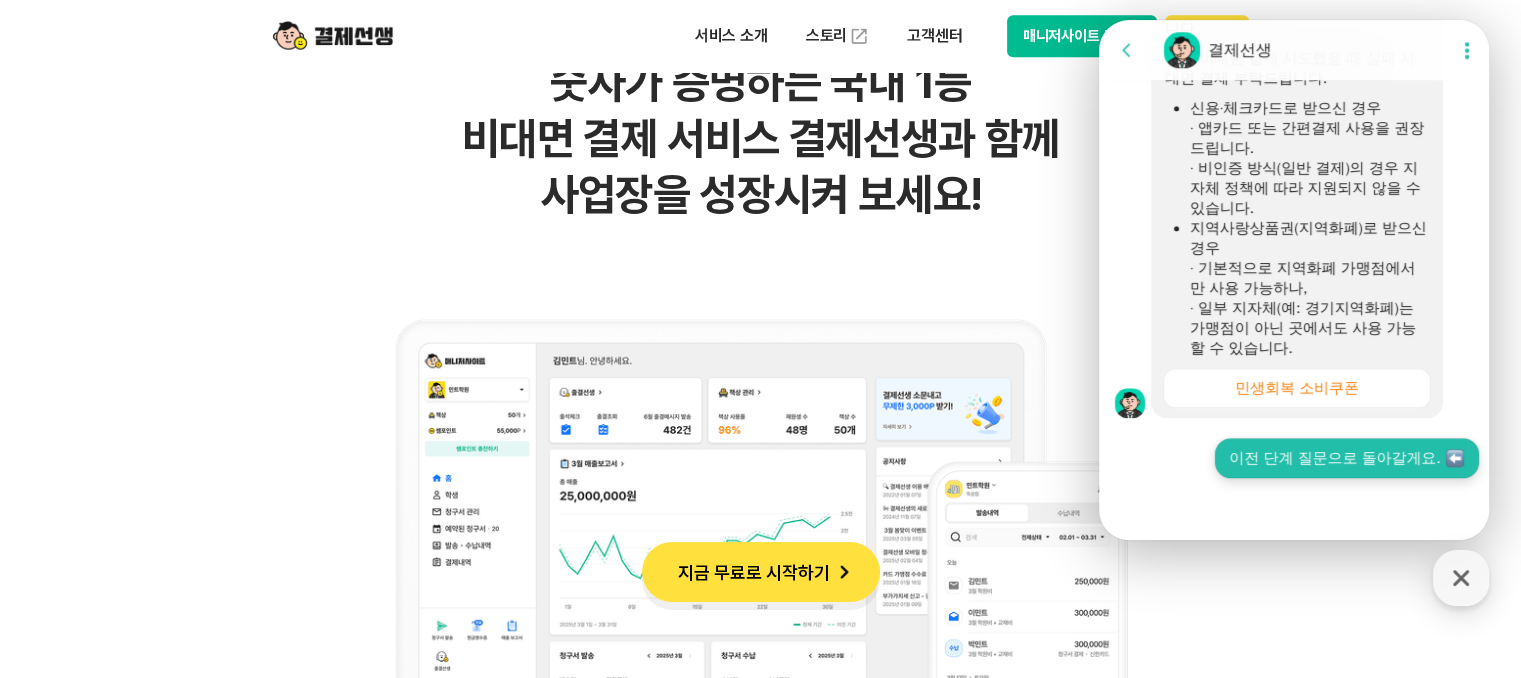 click on "이전 단계 질문으로 돌아갈게요." at bounding box center (1347, 458) 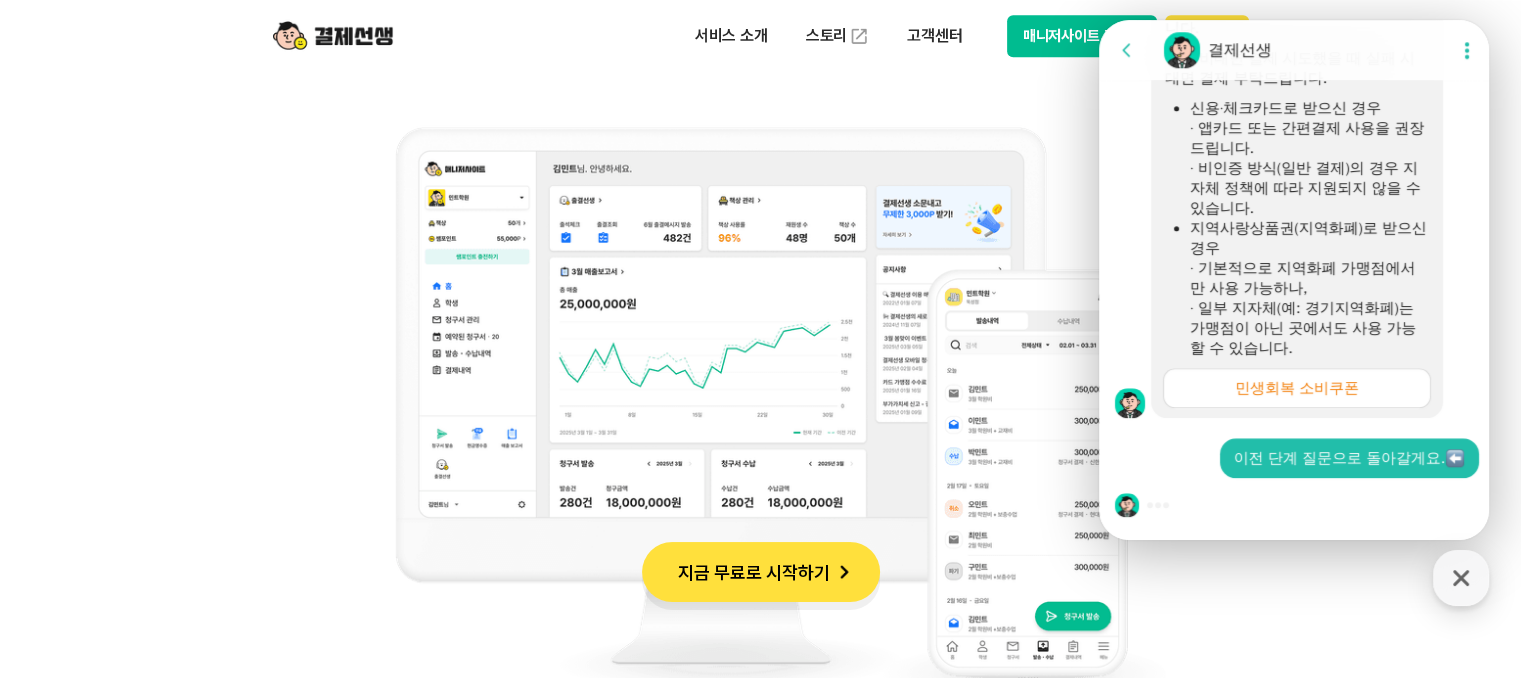 scroll, scrollTop: 1700, scrollLeft: 0, axis: vertical 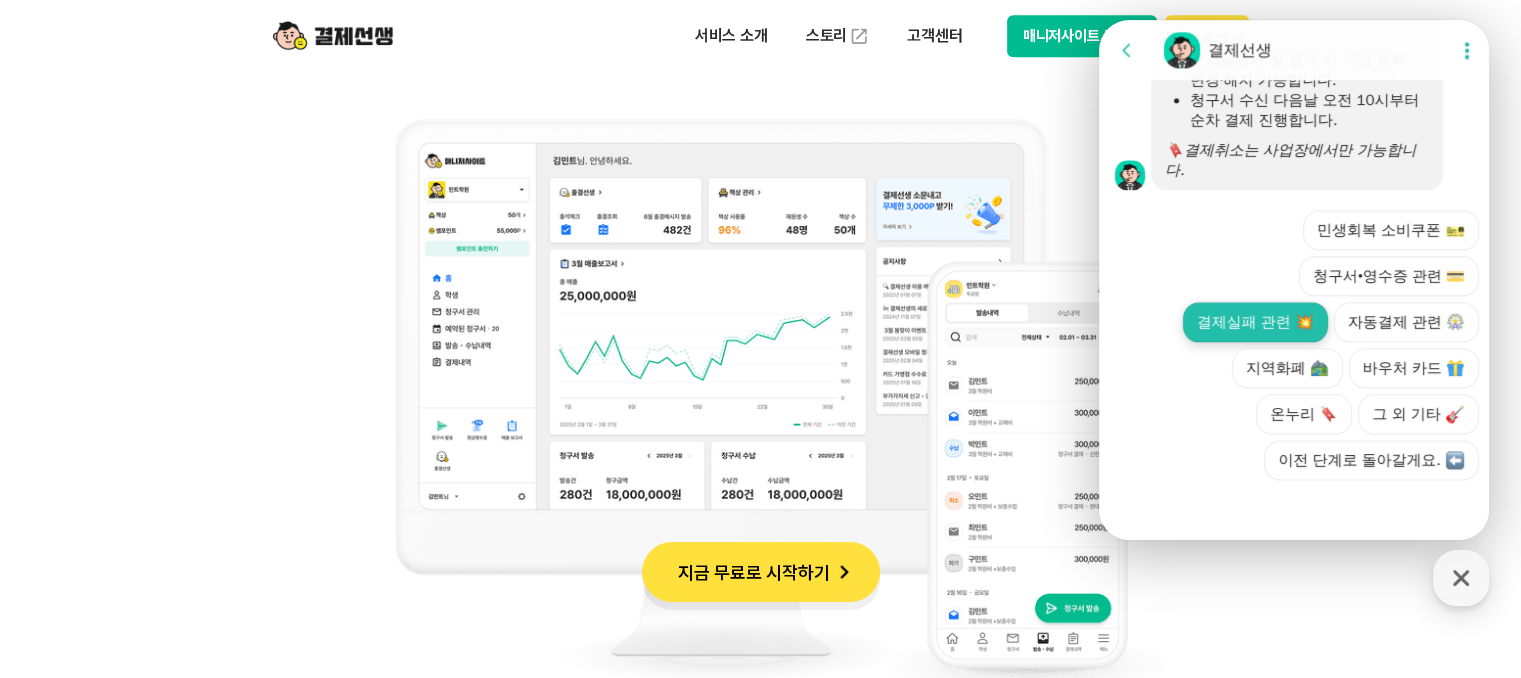 click on "결제실패 관련 💥" at bounding box center (1255, 322) 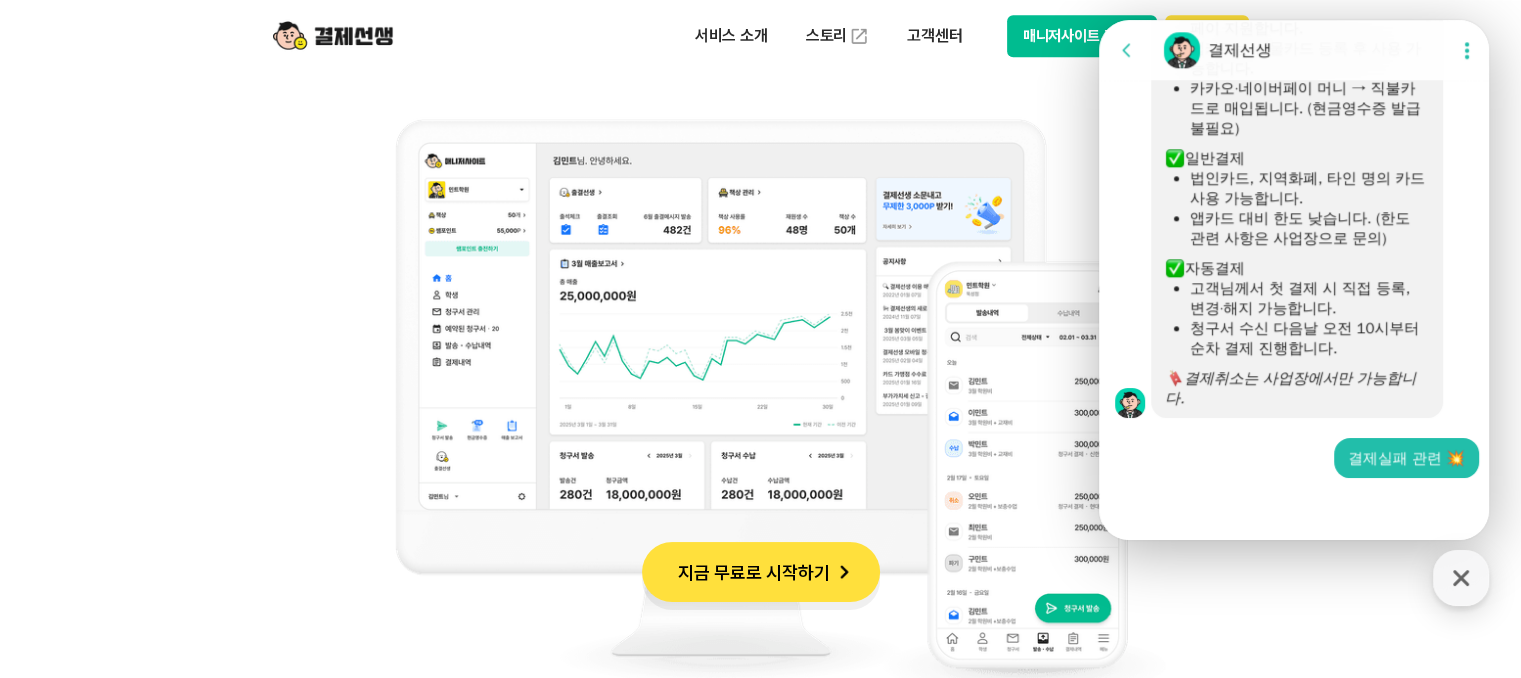 scroll, scrollTop: 2340, scrollLeft: 0, axis: vertical 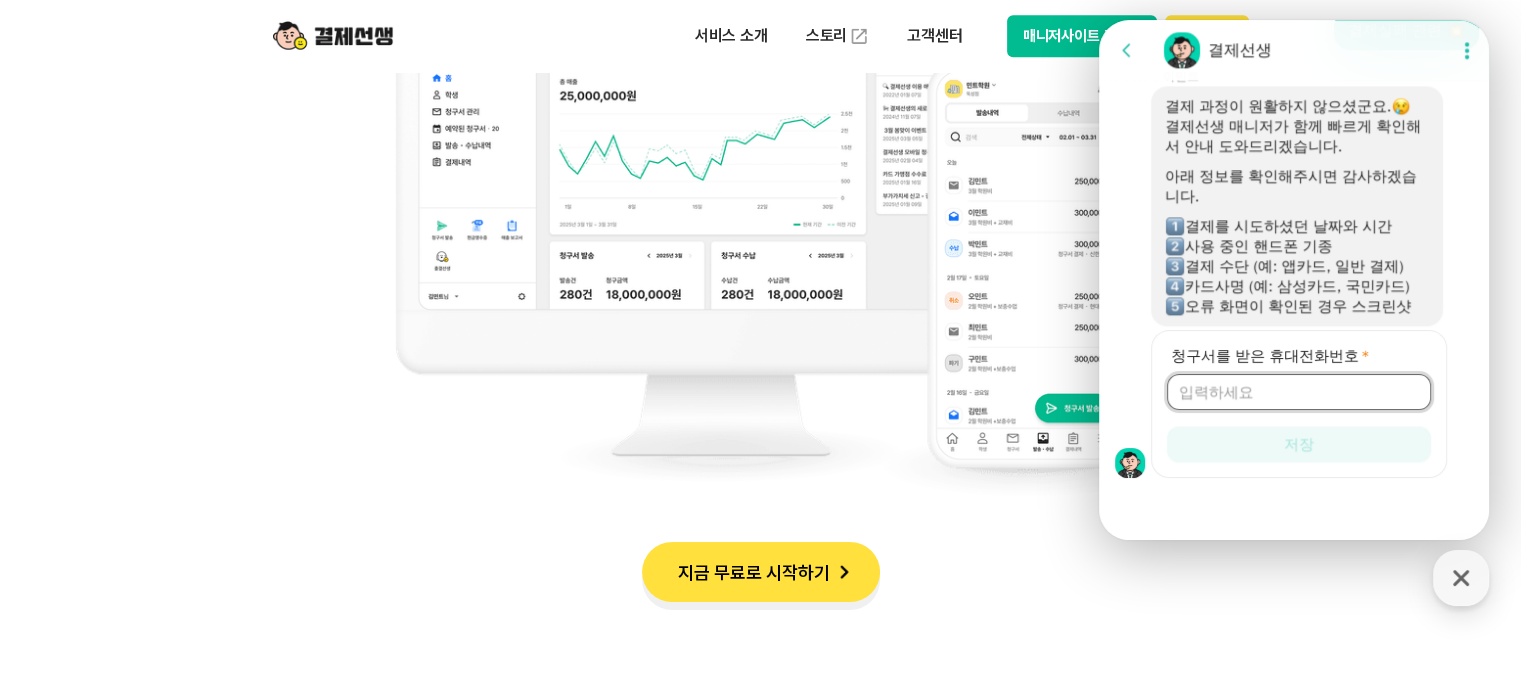 click on "청구서를 받은 휴대전화번호 *" at bounding box center (1299, 392) 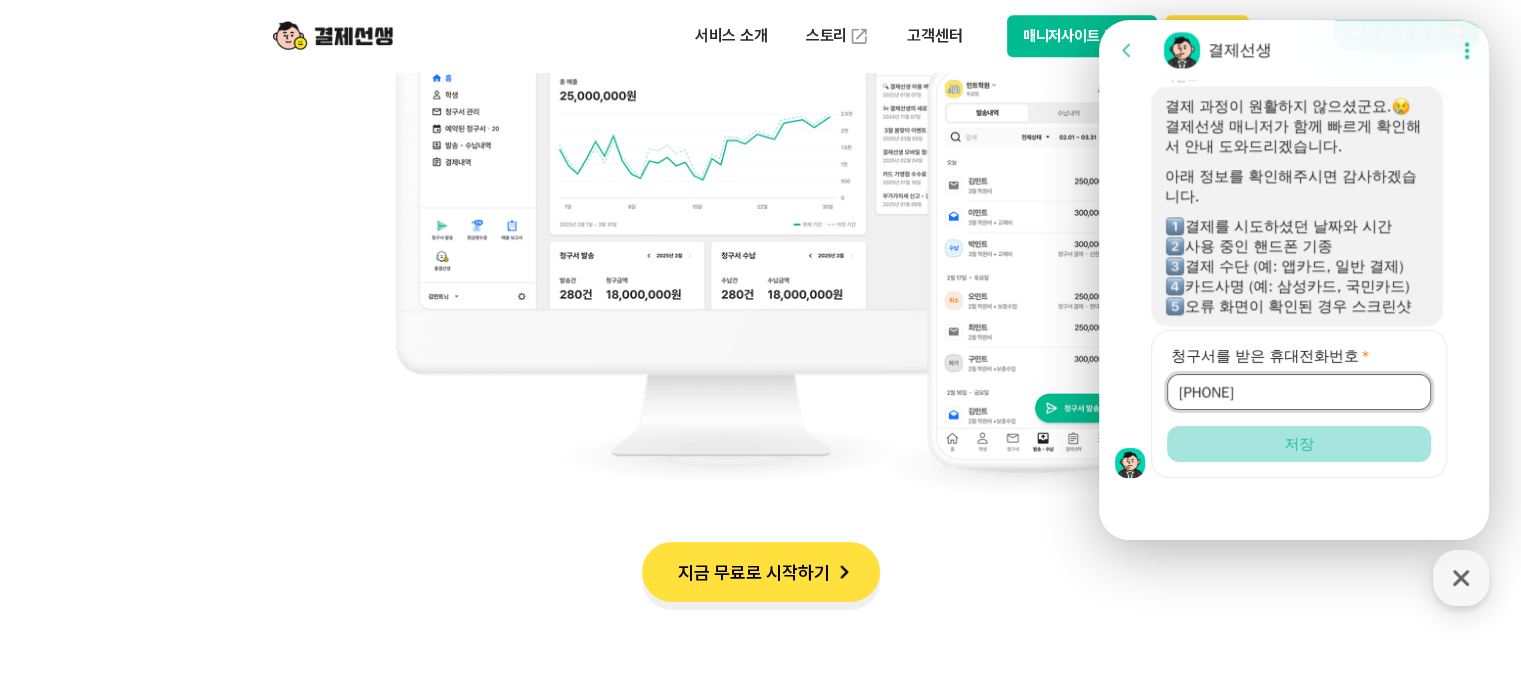 type on "[PHONE]" 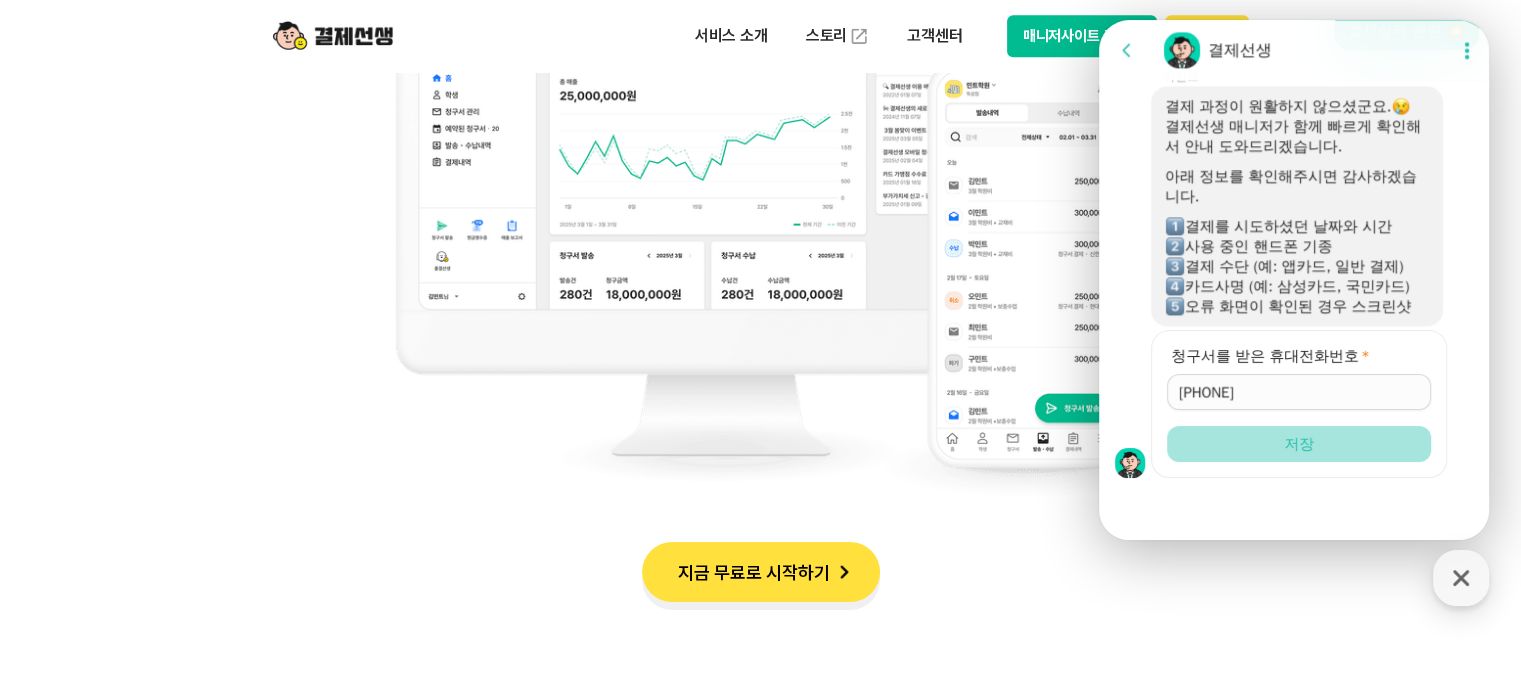 click on "저장" at bounding box center [1299, 444] 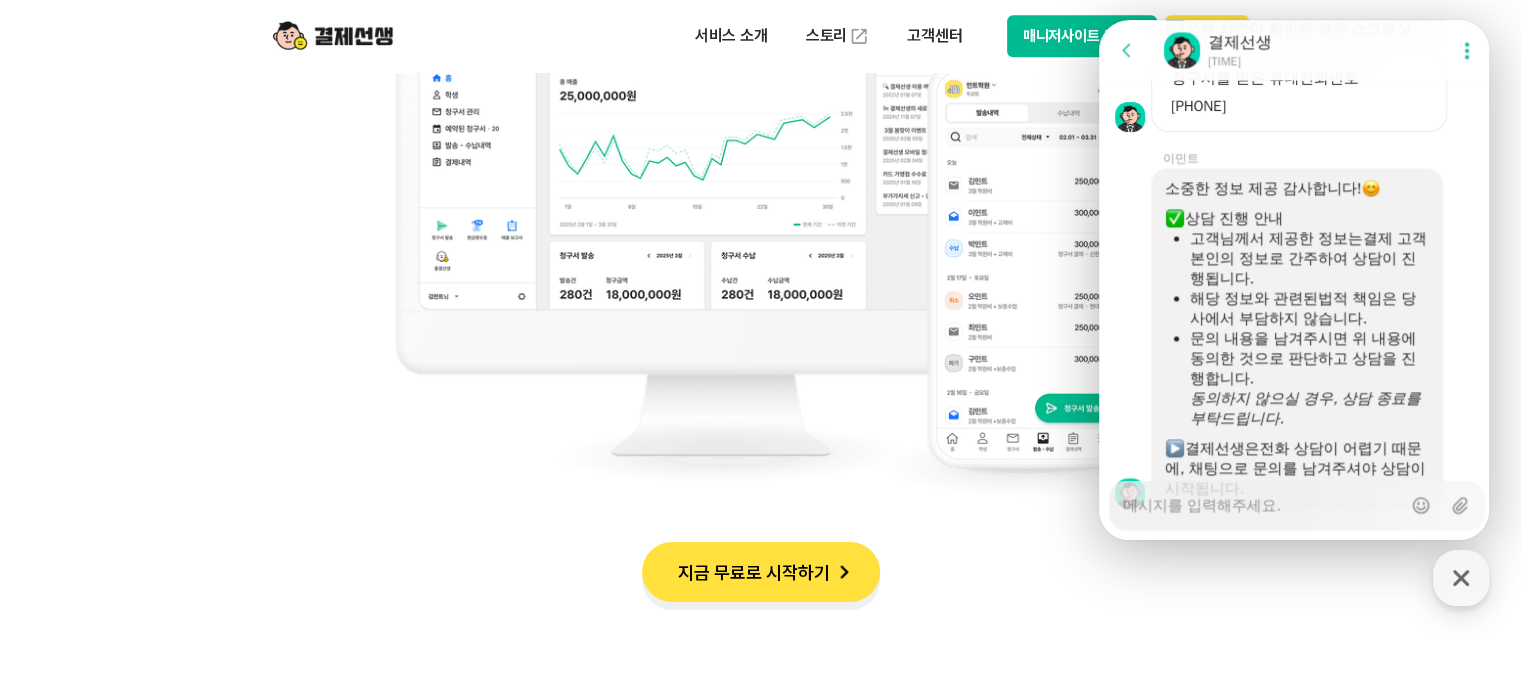 scroll, scrollTop: 3136, scrollLeft: 0, axis: vertical 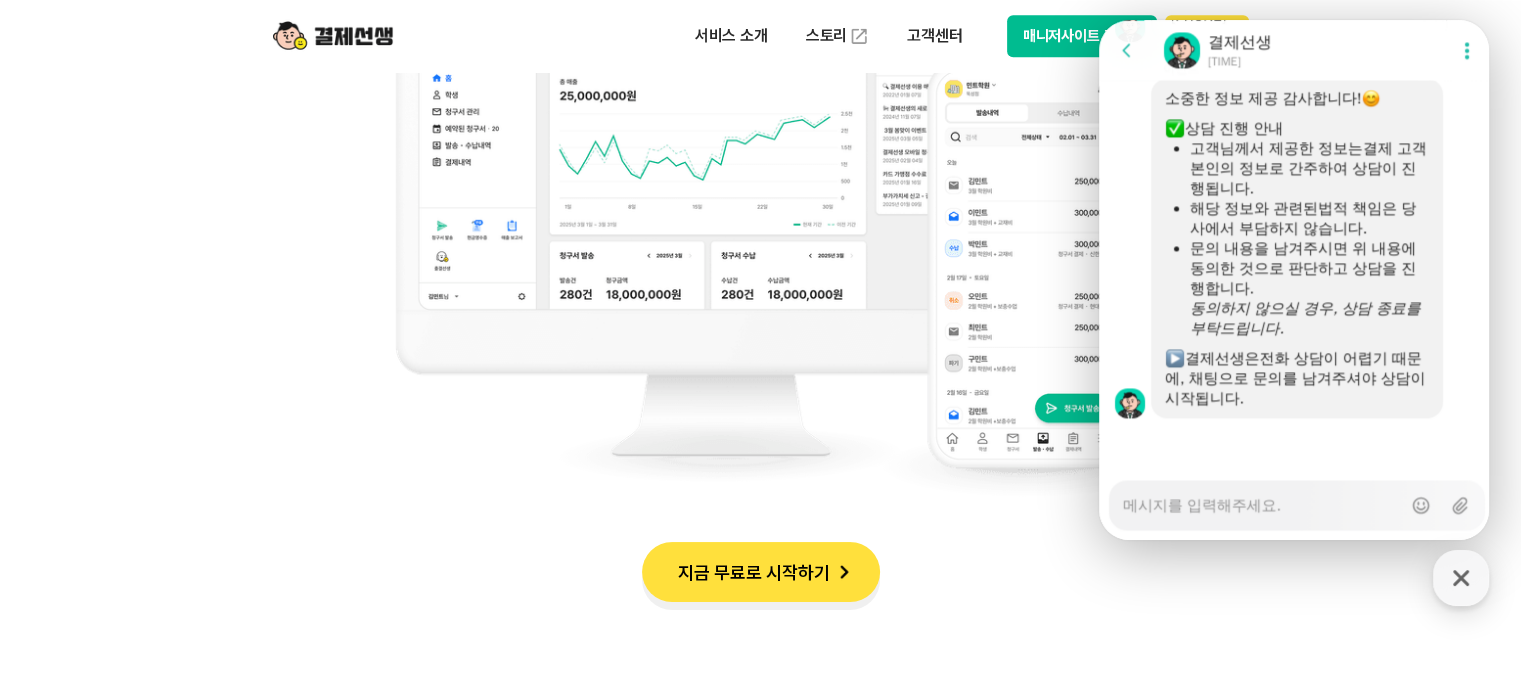 click on "Messenger Input Textarea" at bounding box center (1262, 498) 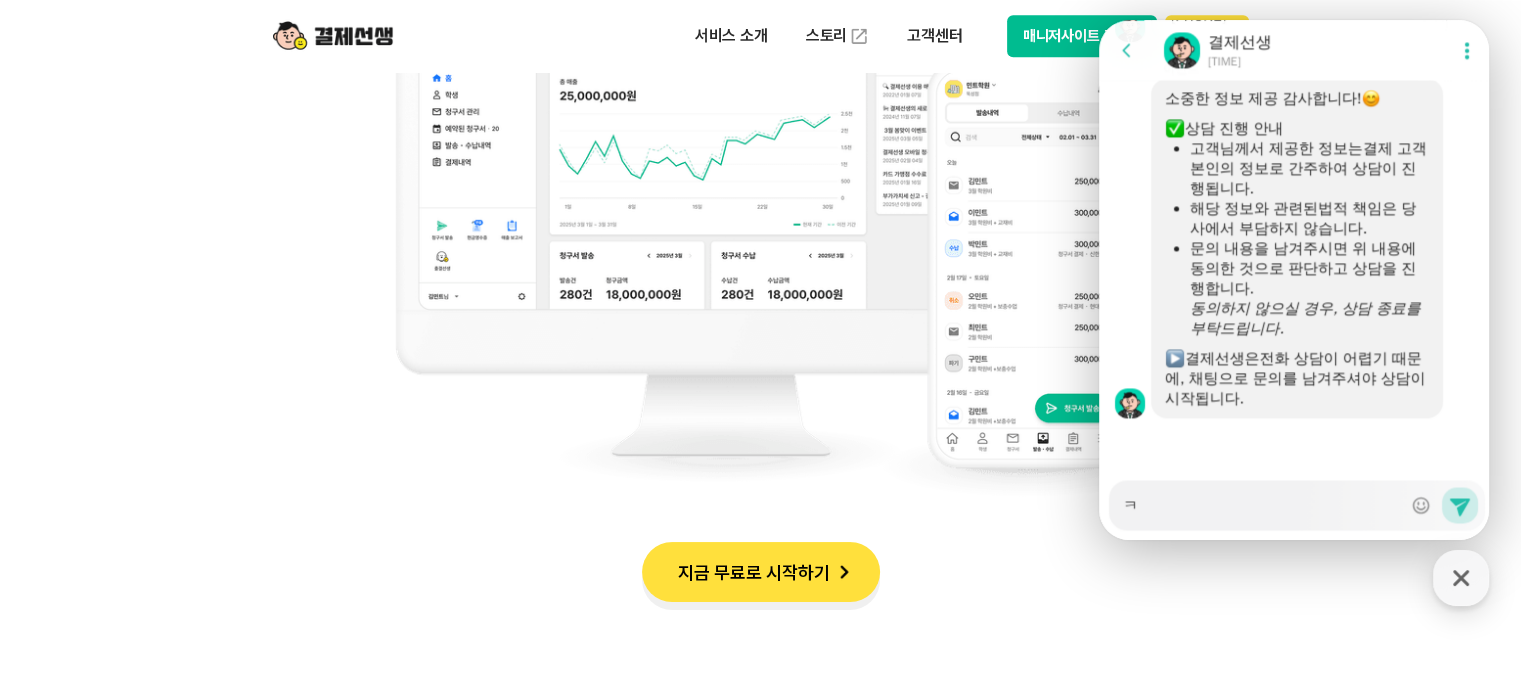 type on "x" 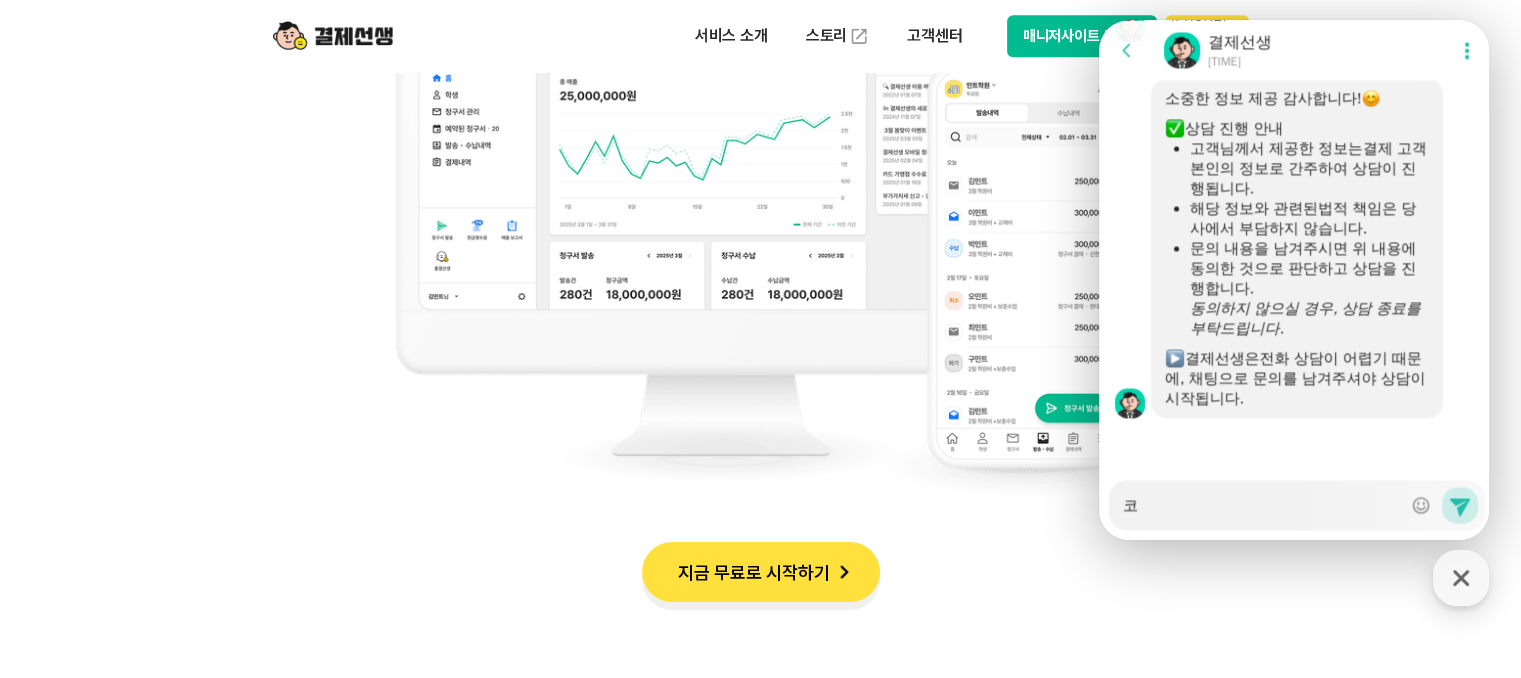 type on "x" 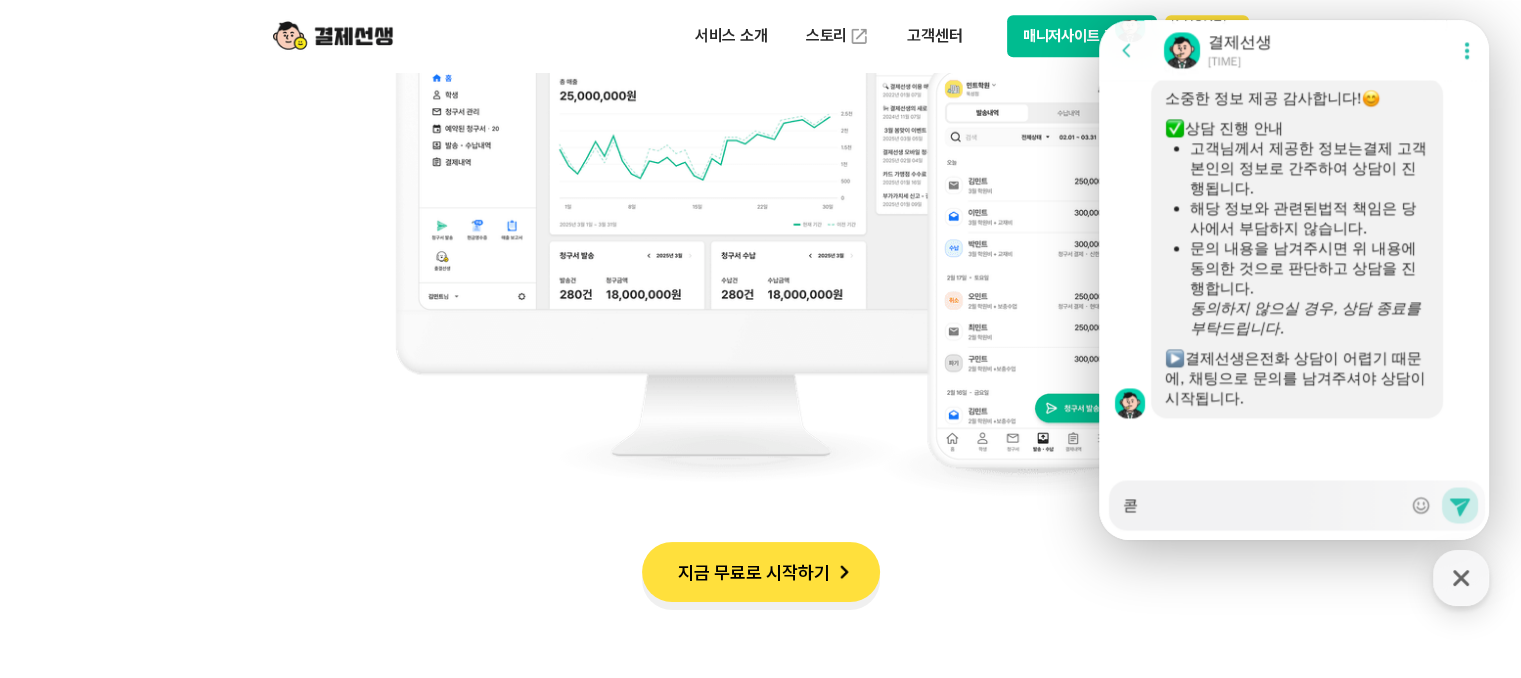 type on "x" 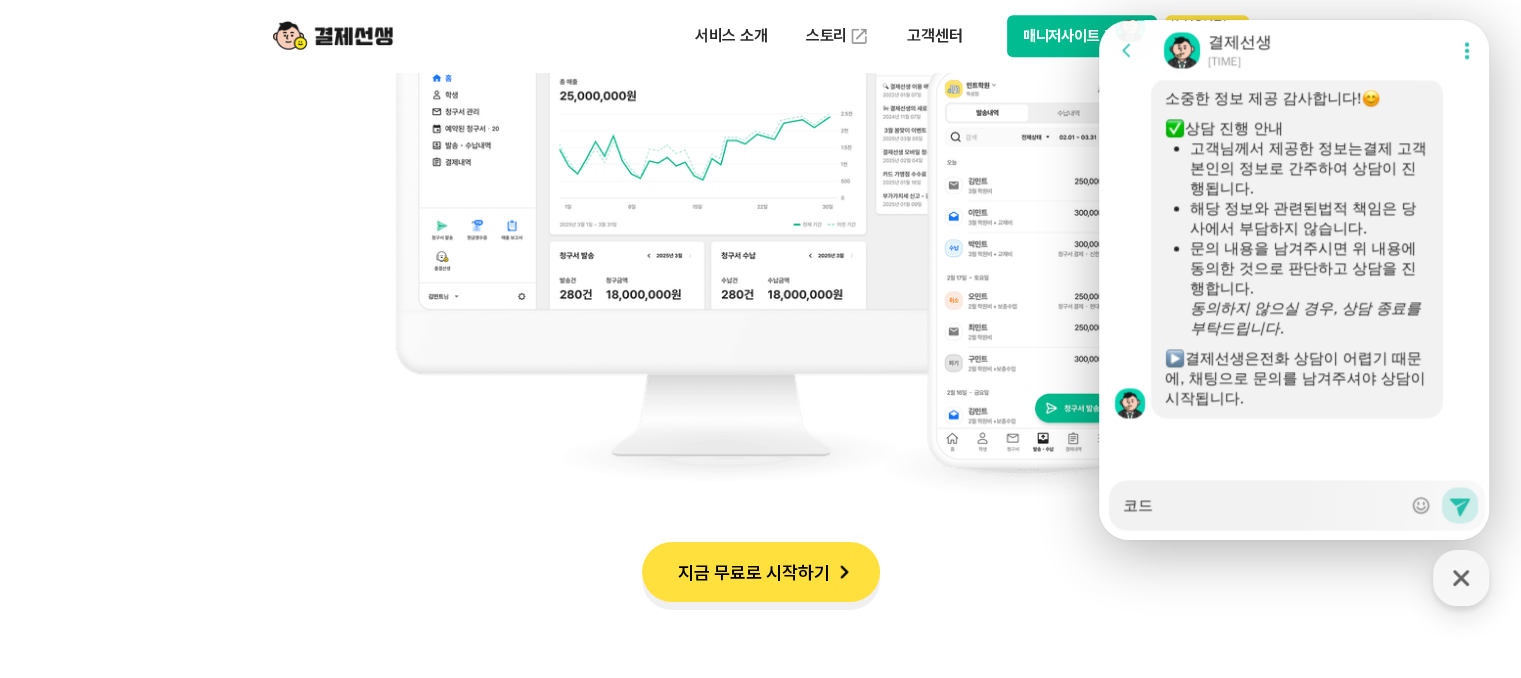 type on "x" 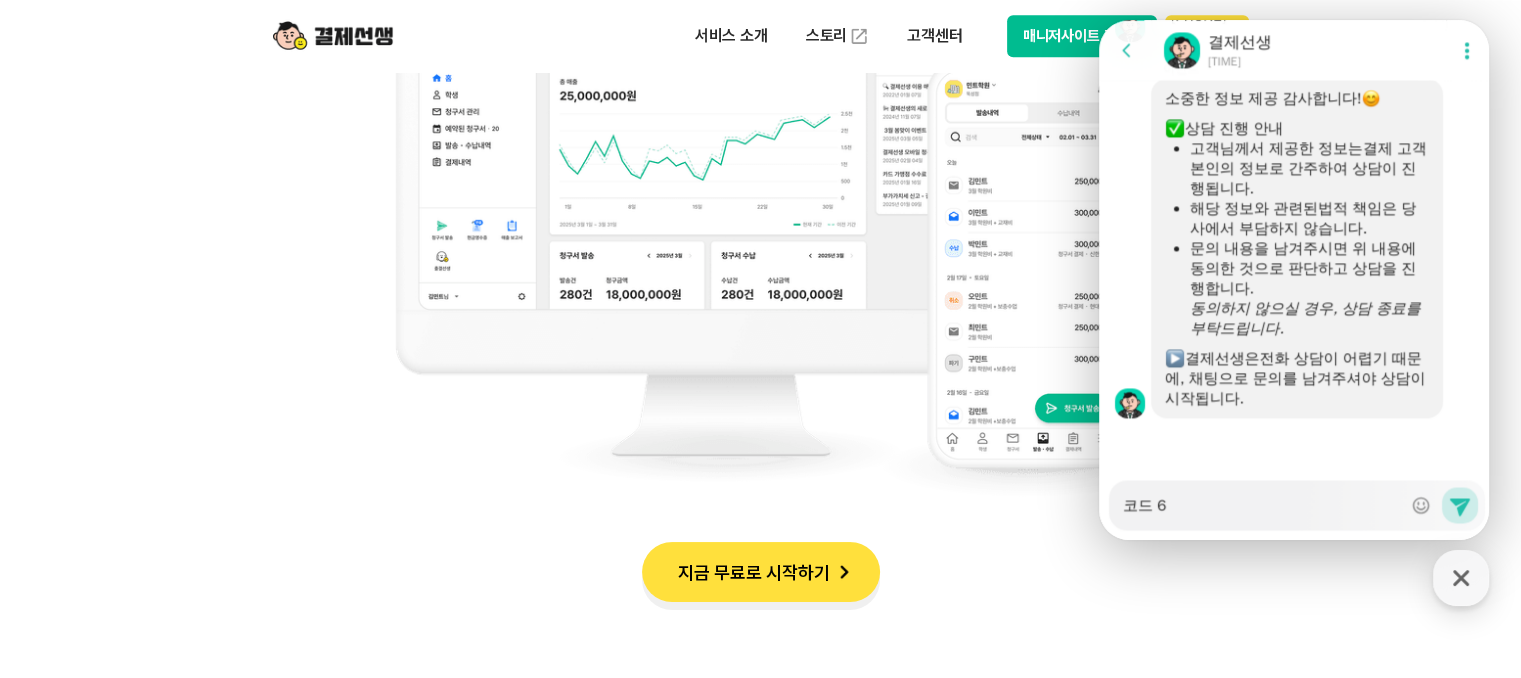 type on "x" 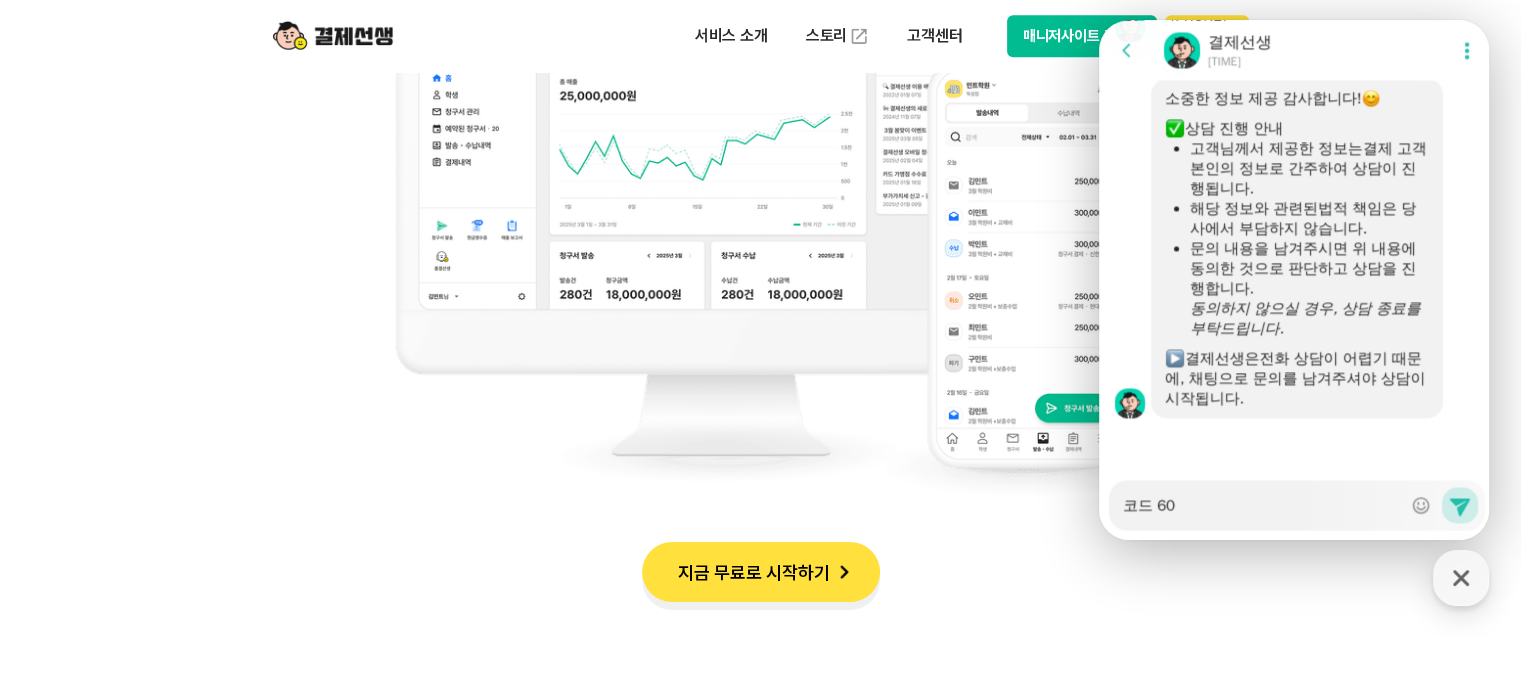 type on "x" 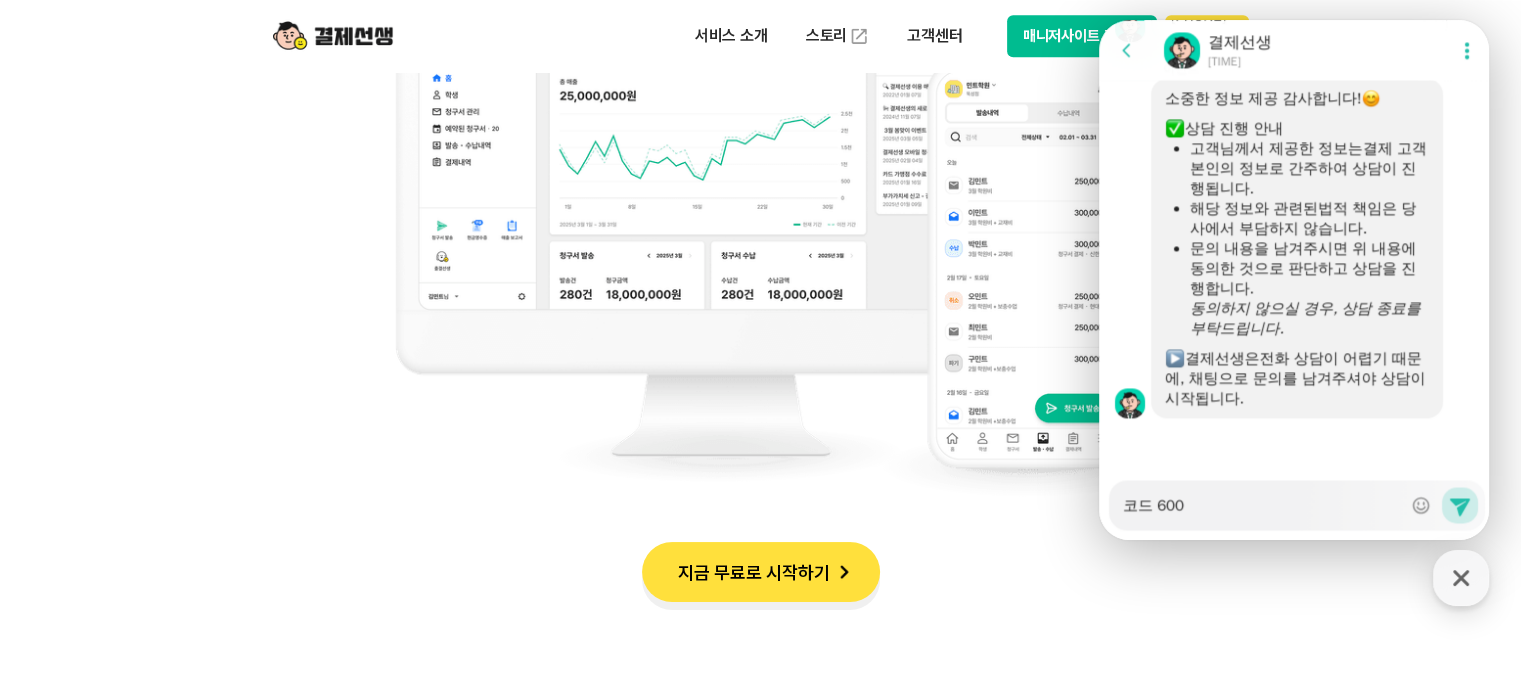 type on "x" 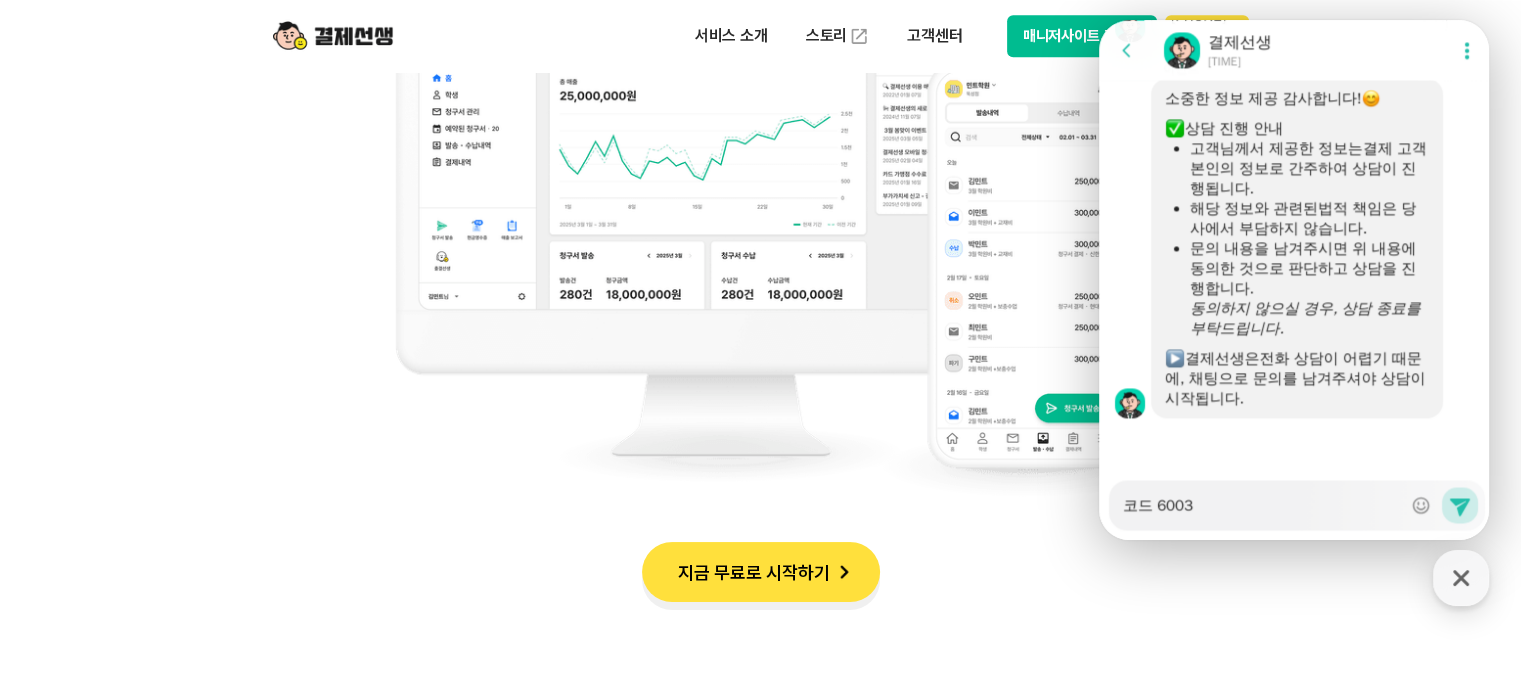 type on "x" 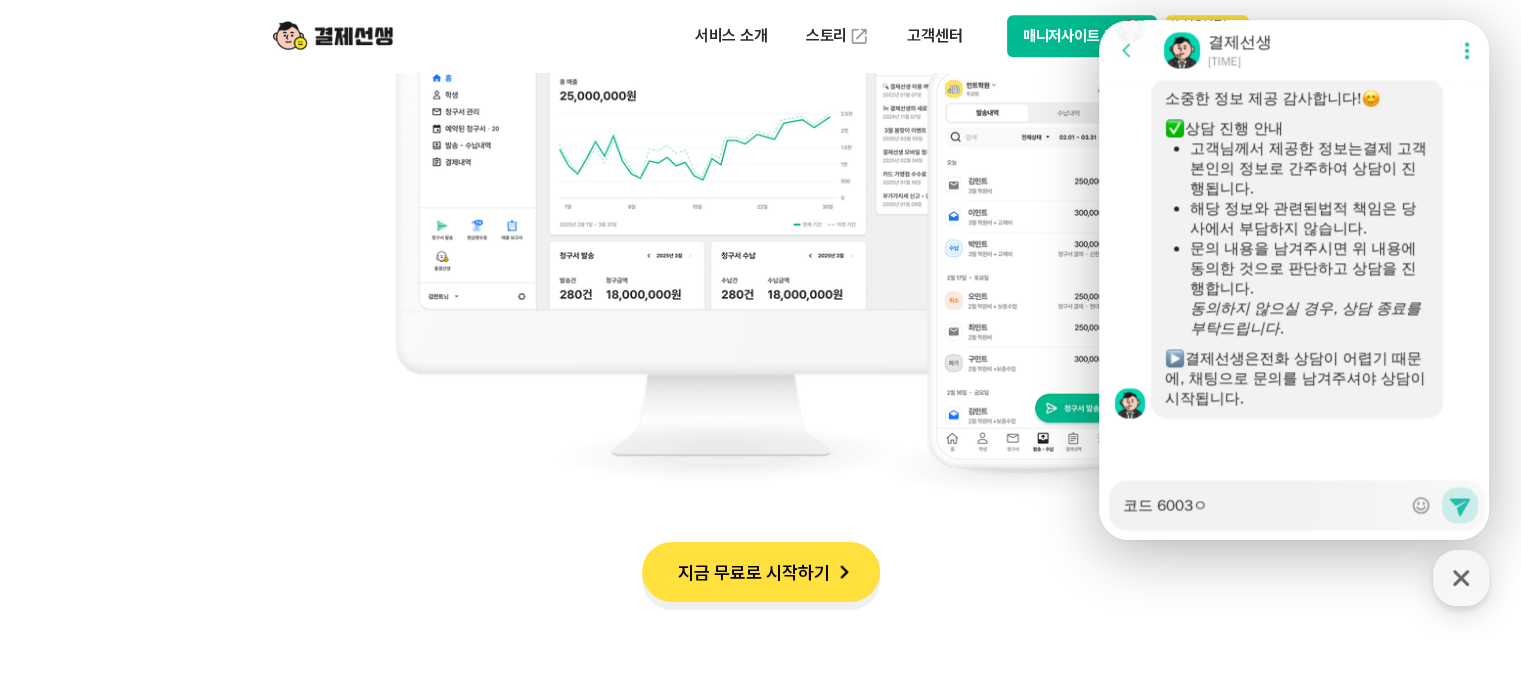 type on "x" 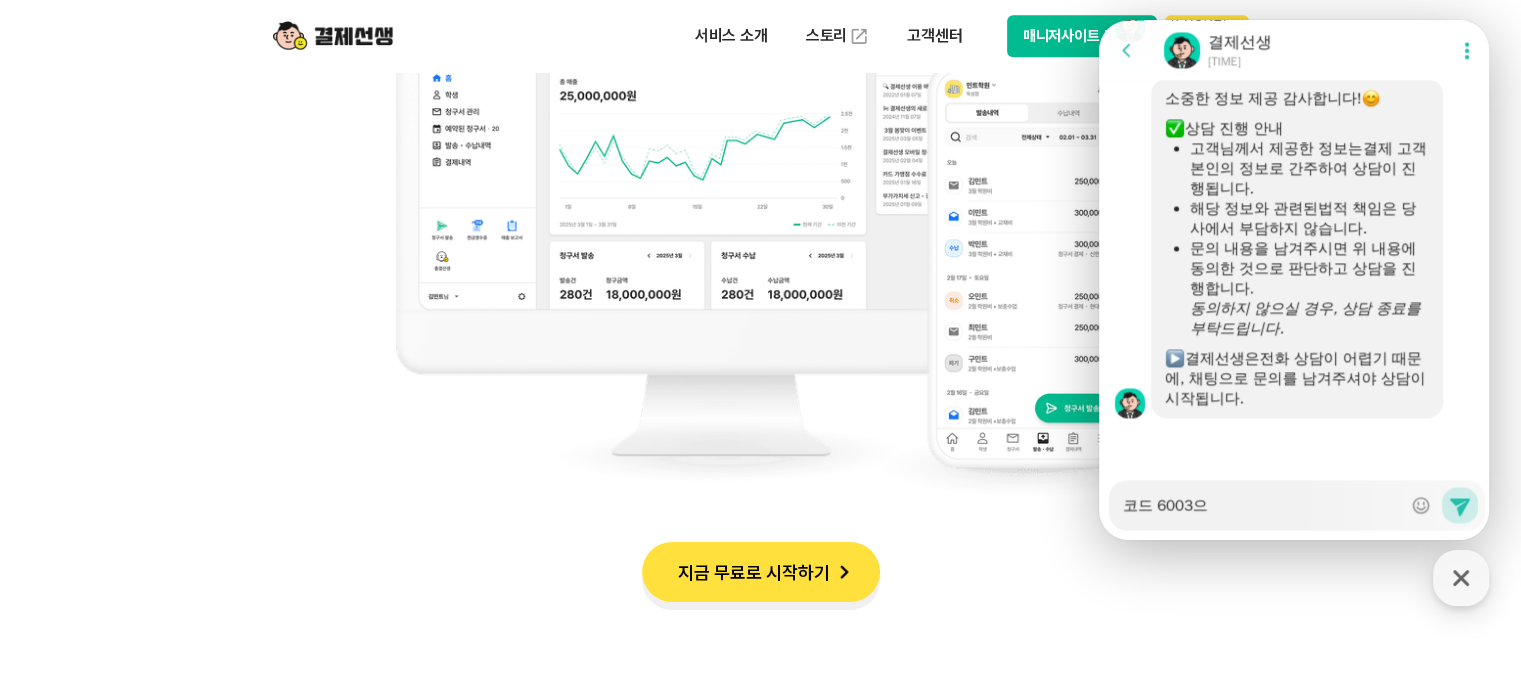 type on "x" 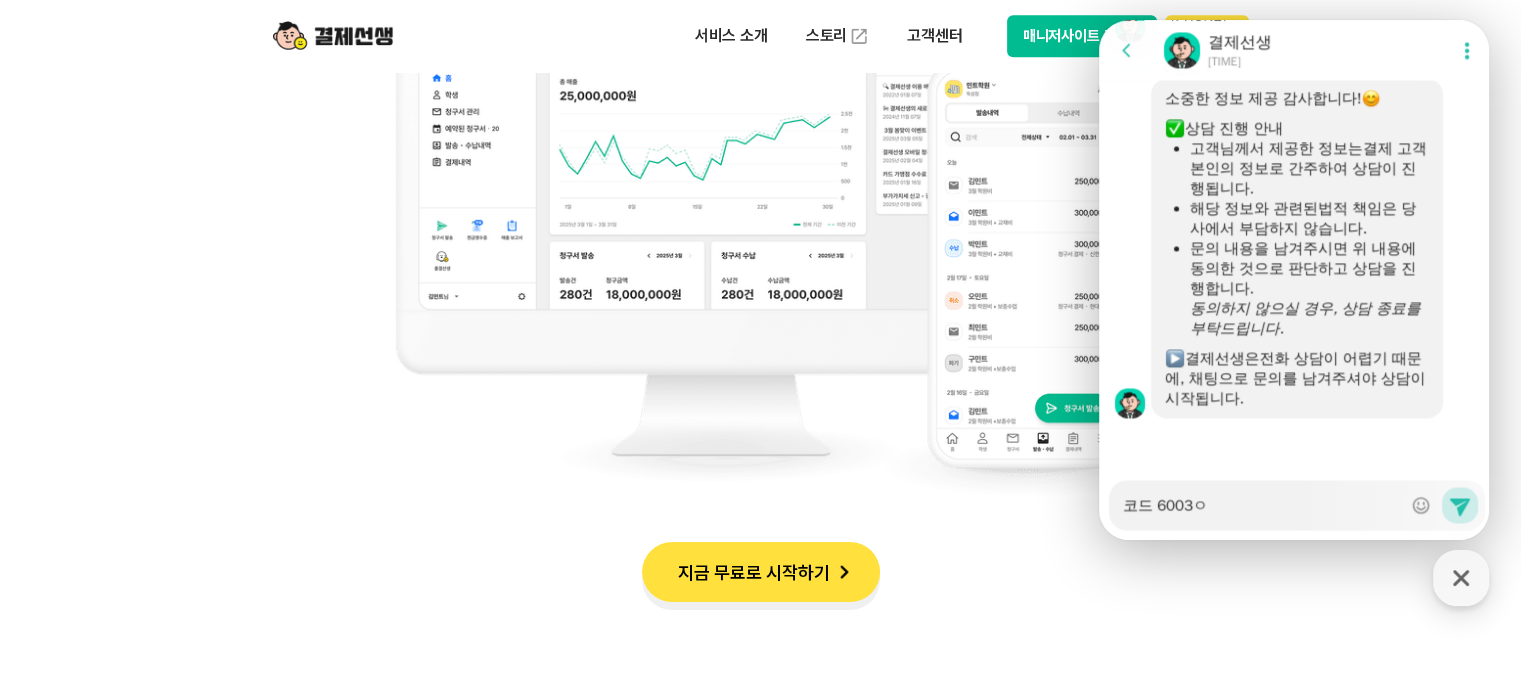 type on "x" 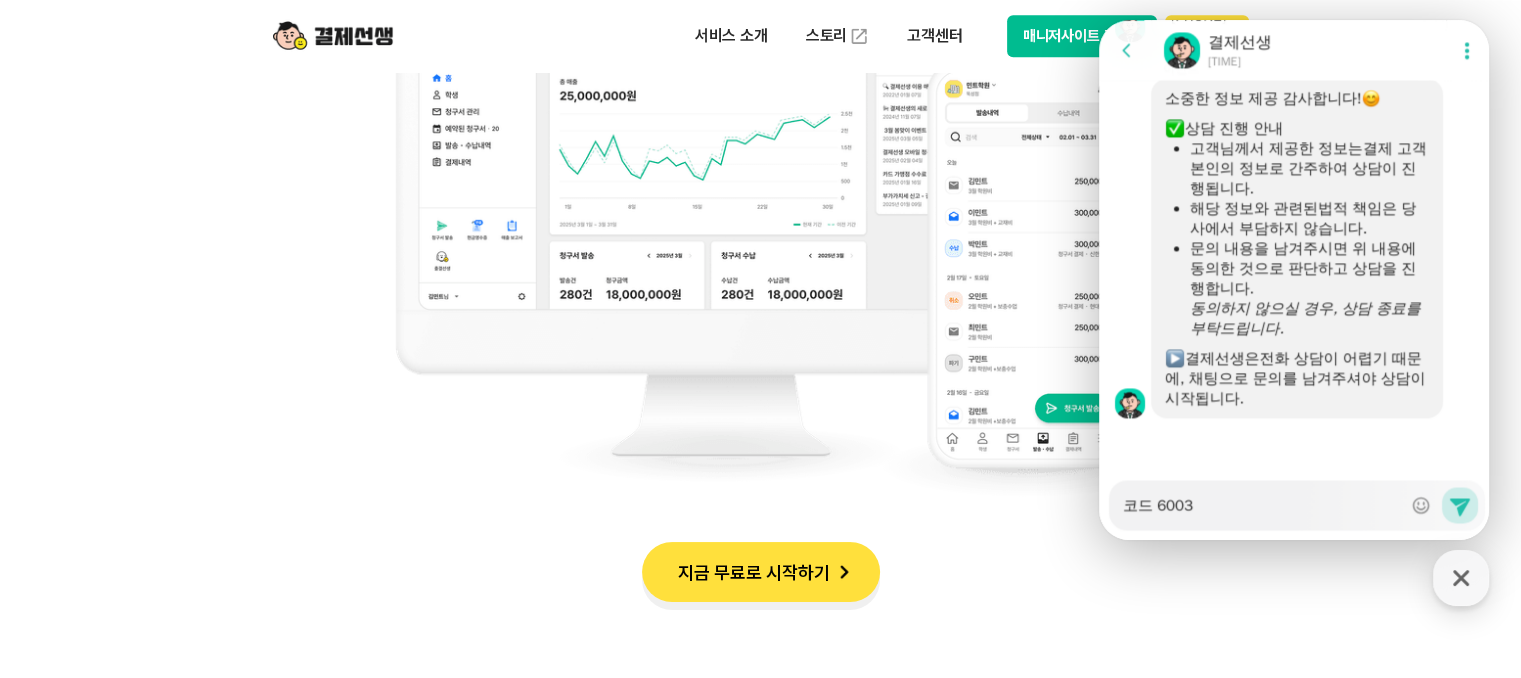 type on "x" 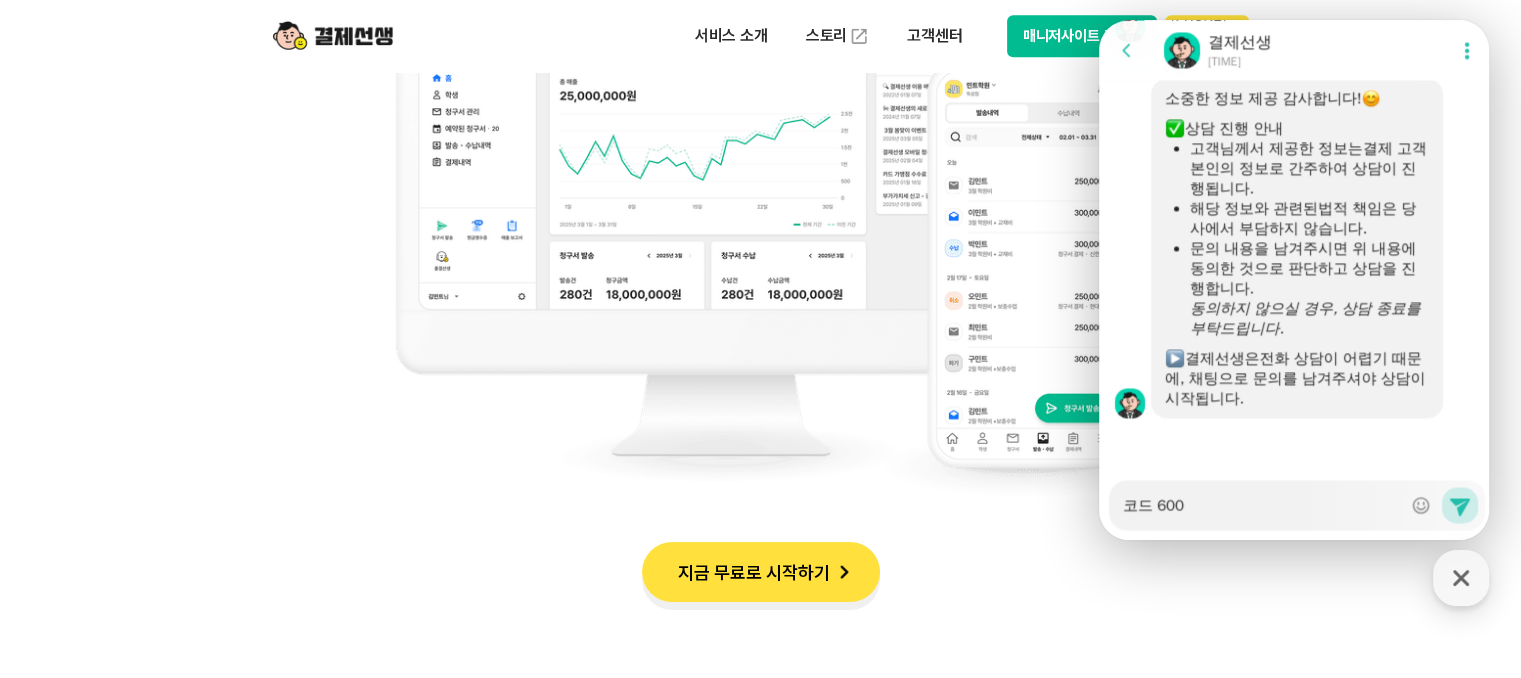 type on "x" 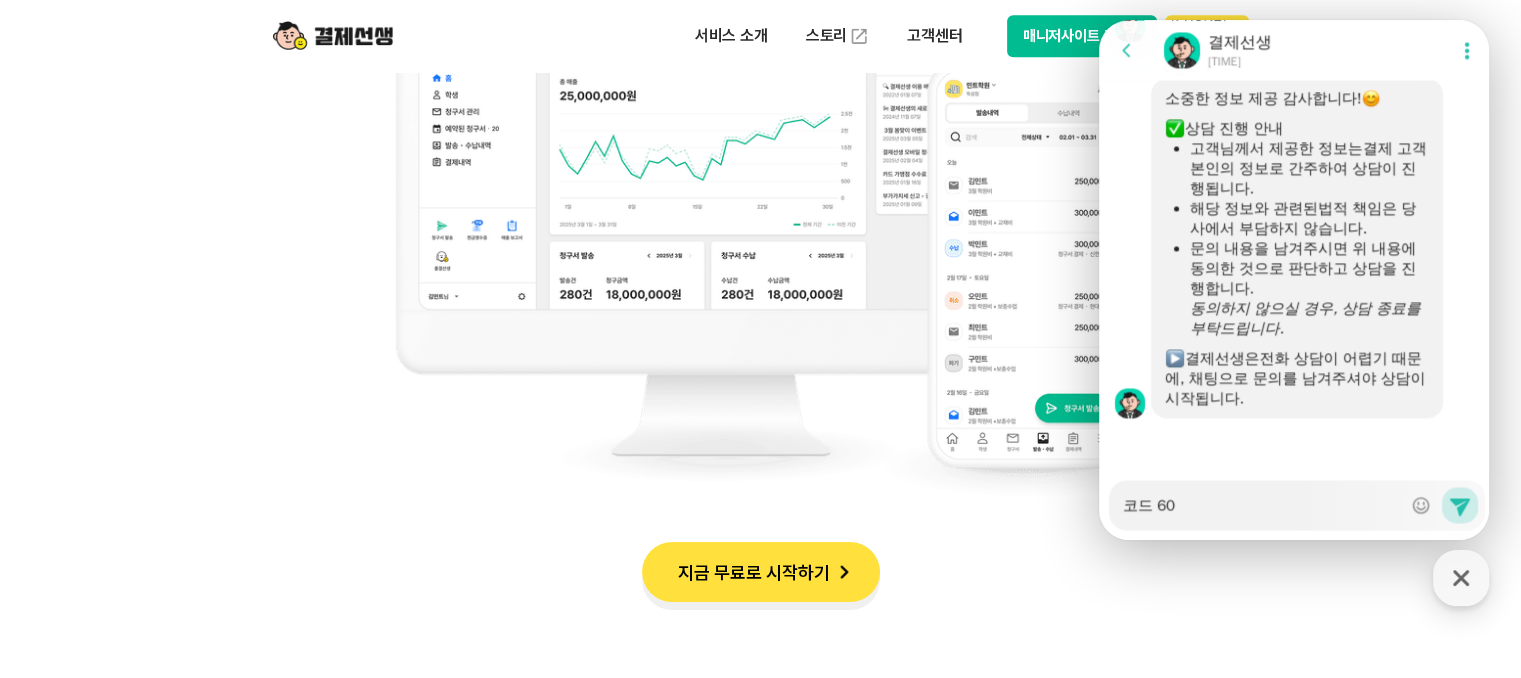 type on "x" 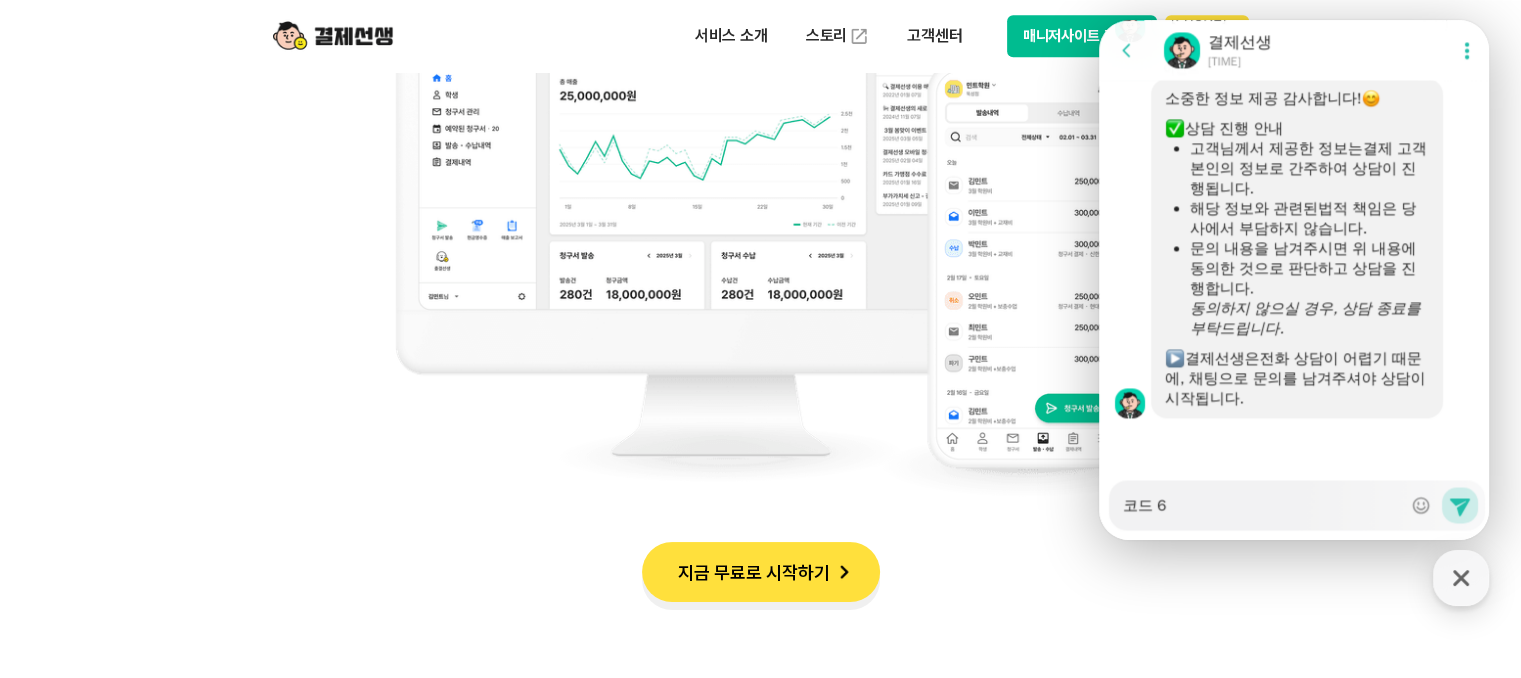 type on "x" 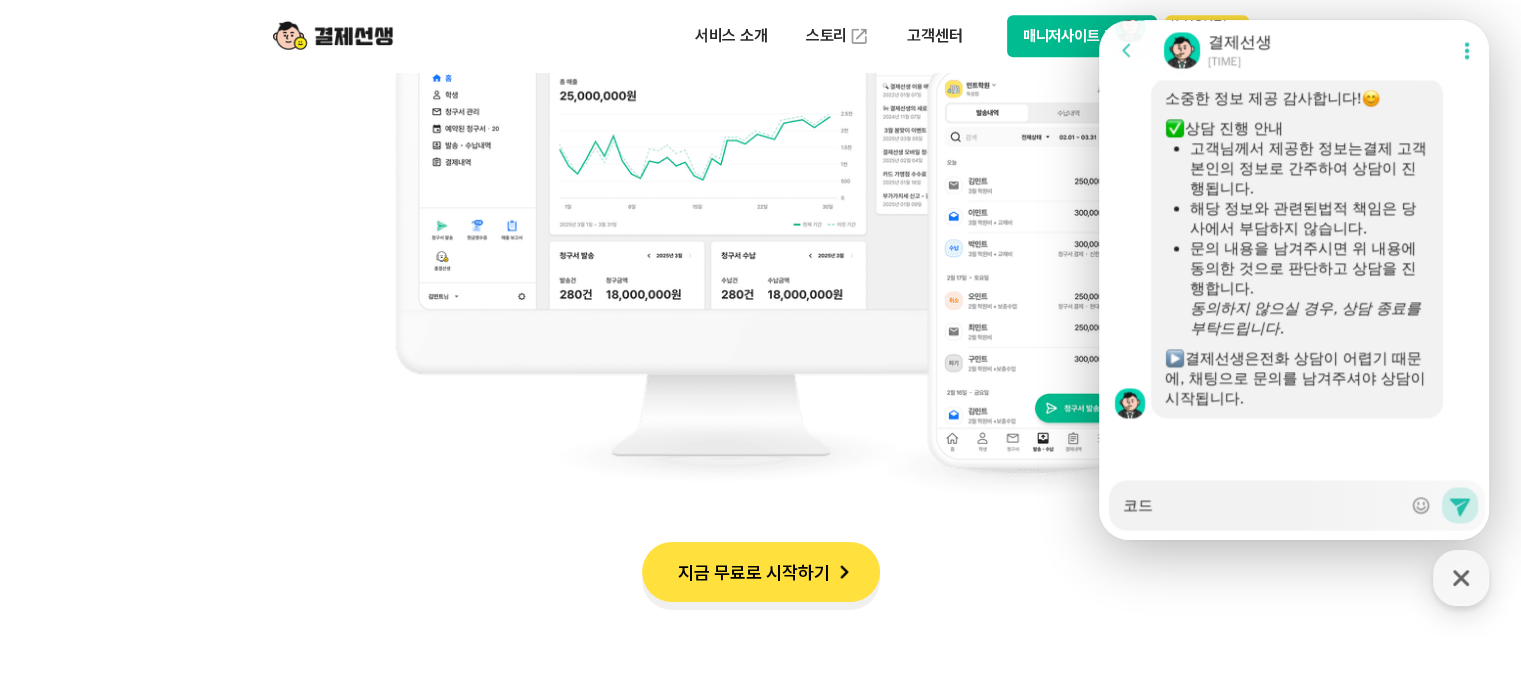 type on "x" 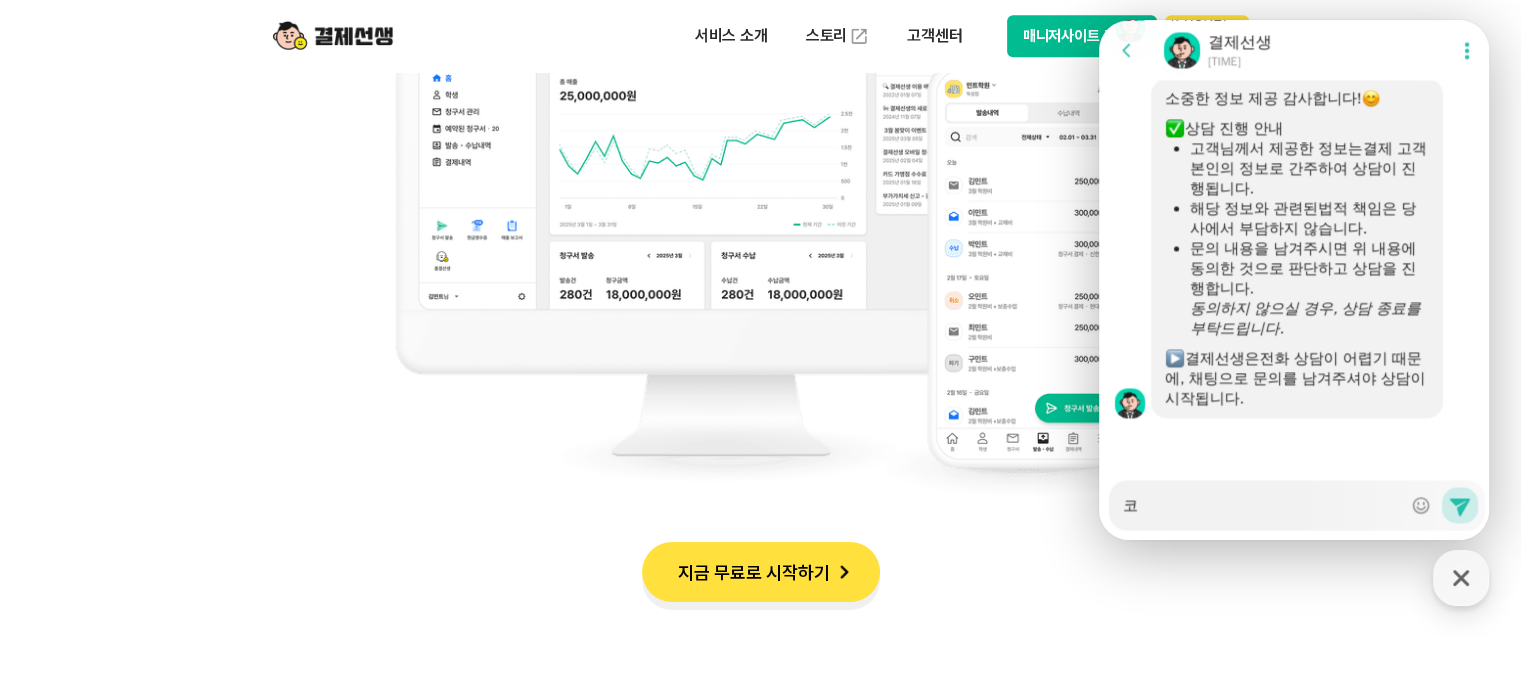 type on "x" 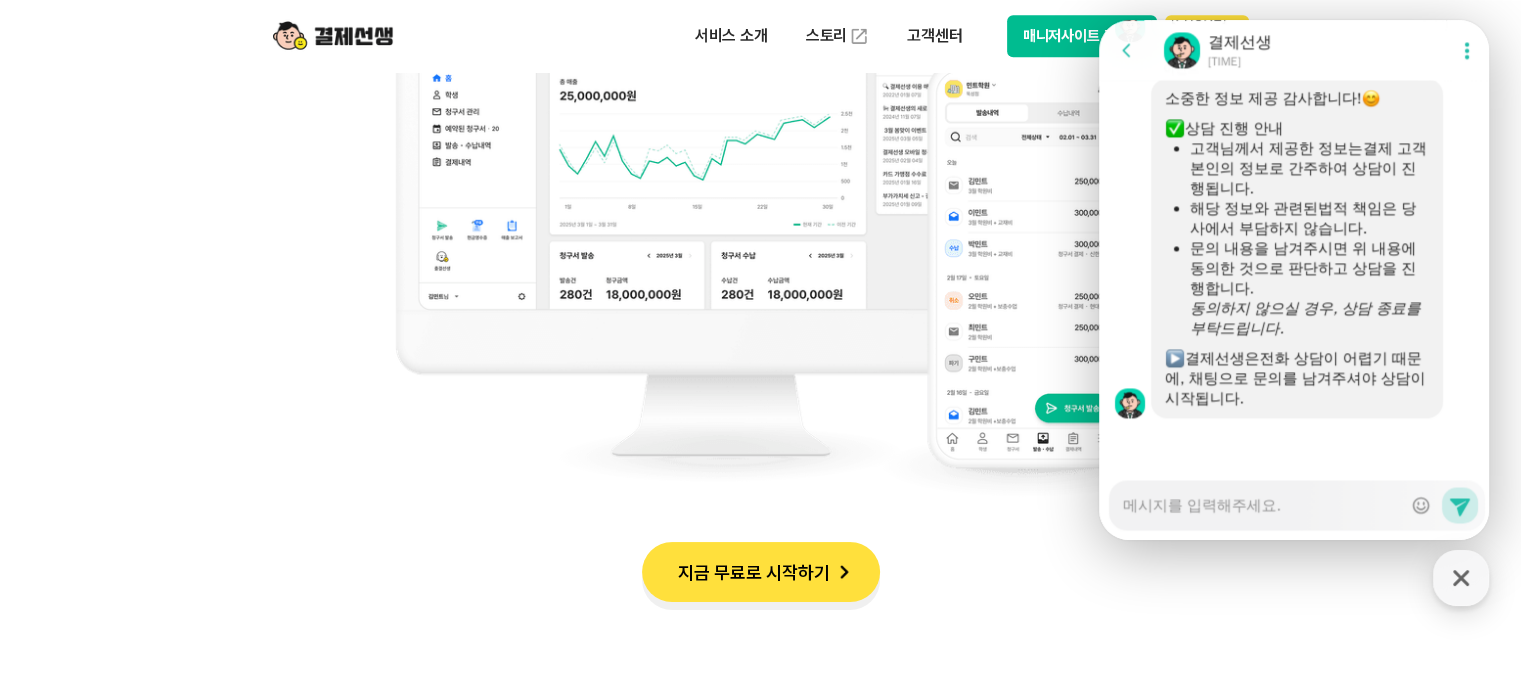 type on "x" 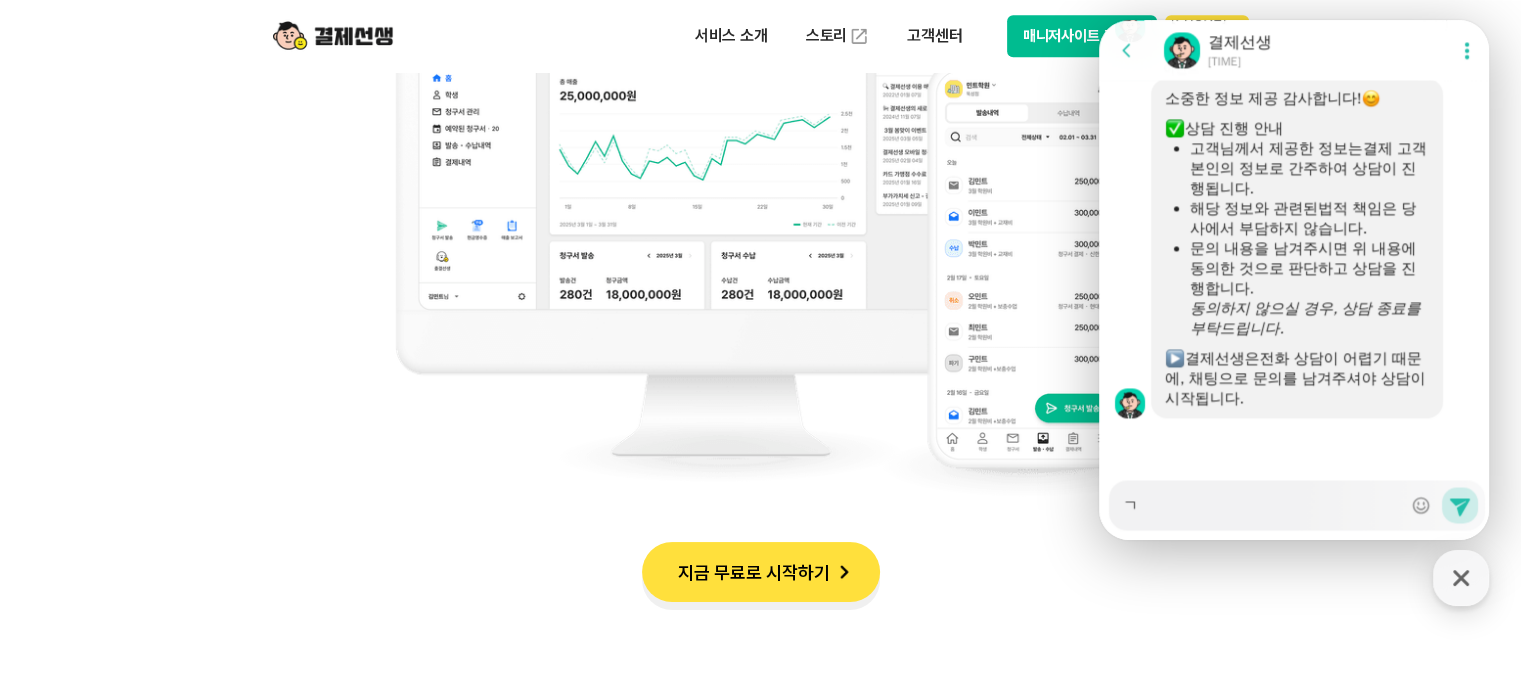 type on "x" 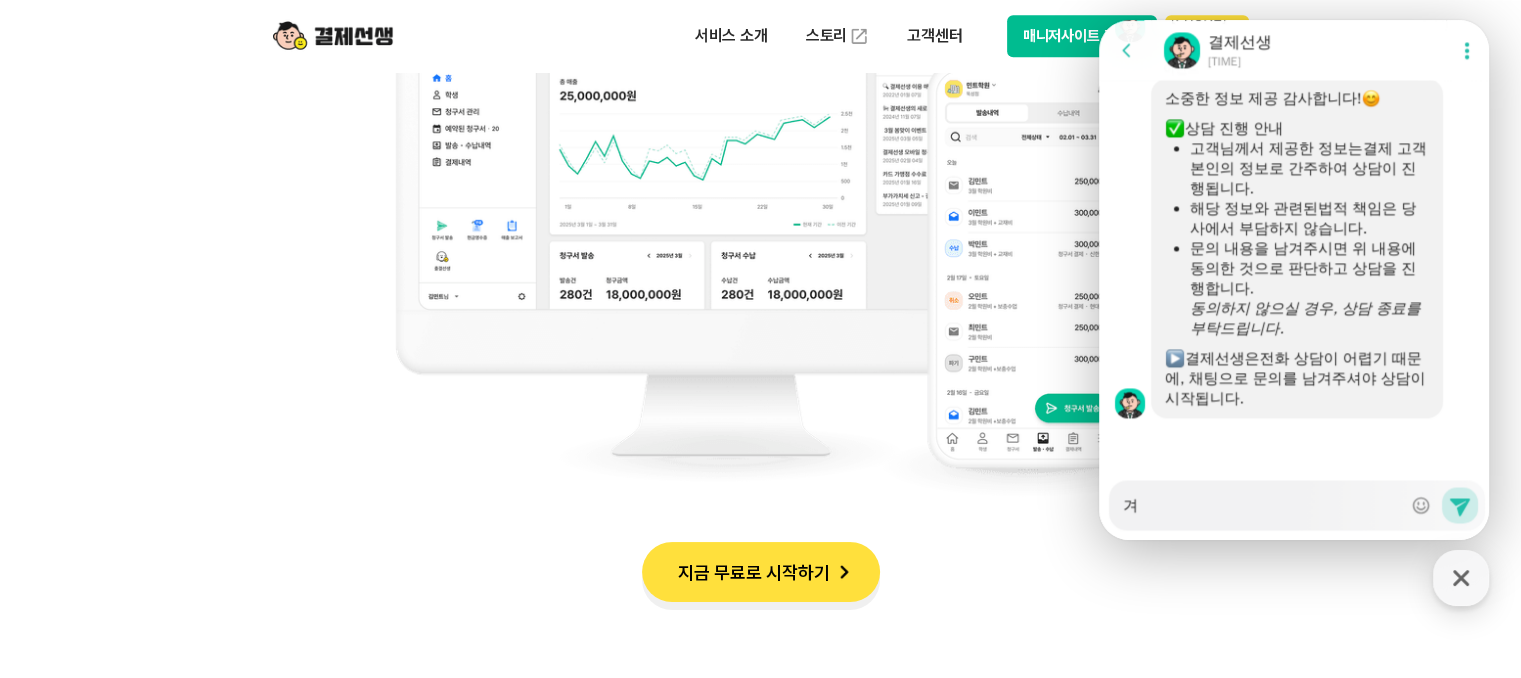 type on "x" 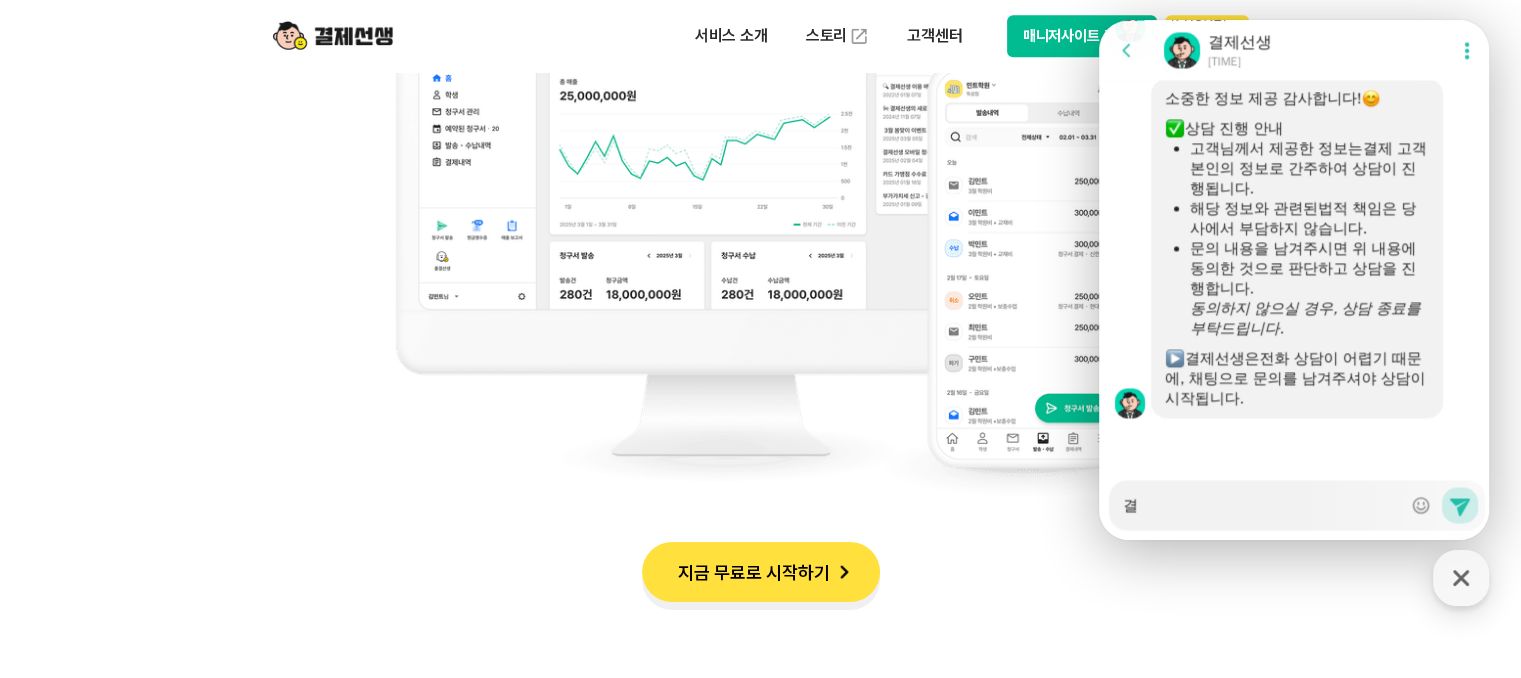 type on "x" 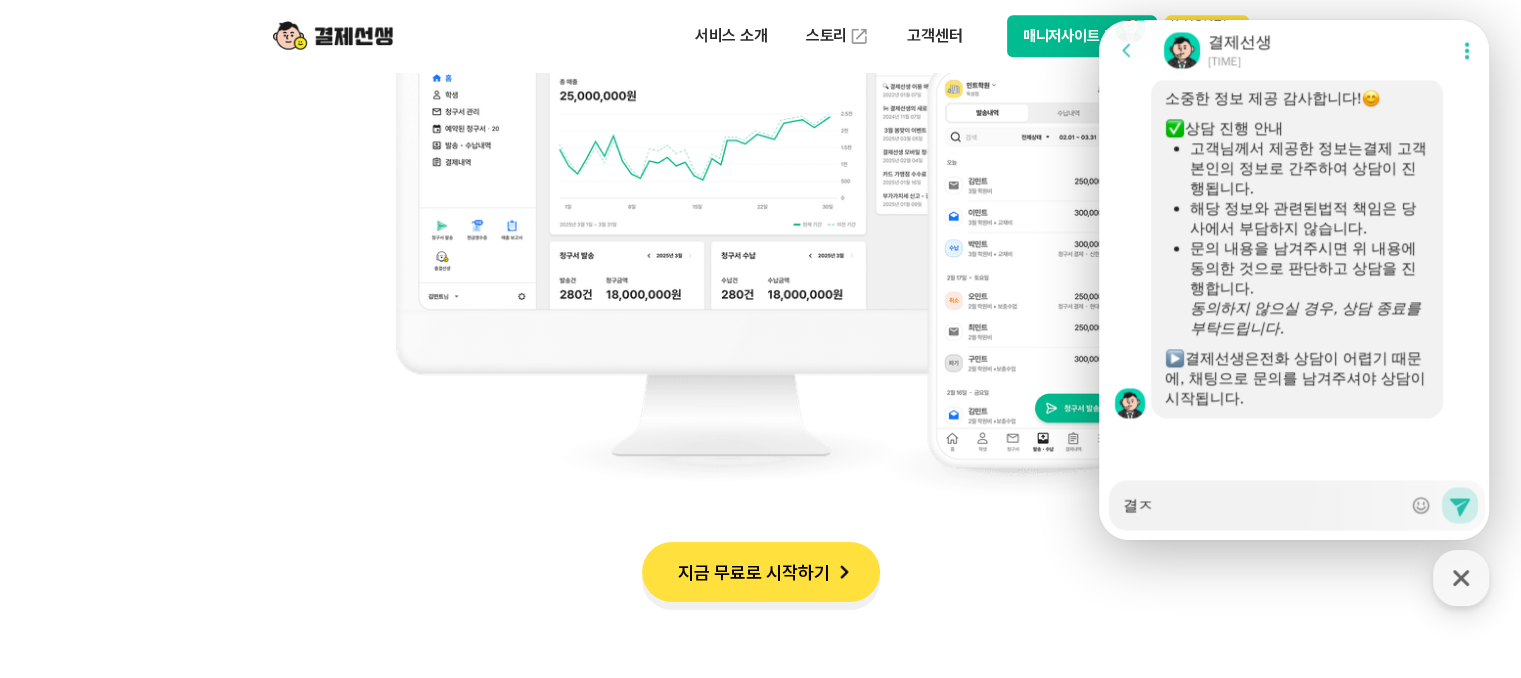 type on "x" 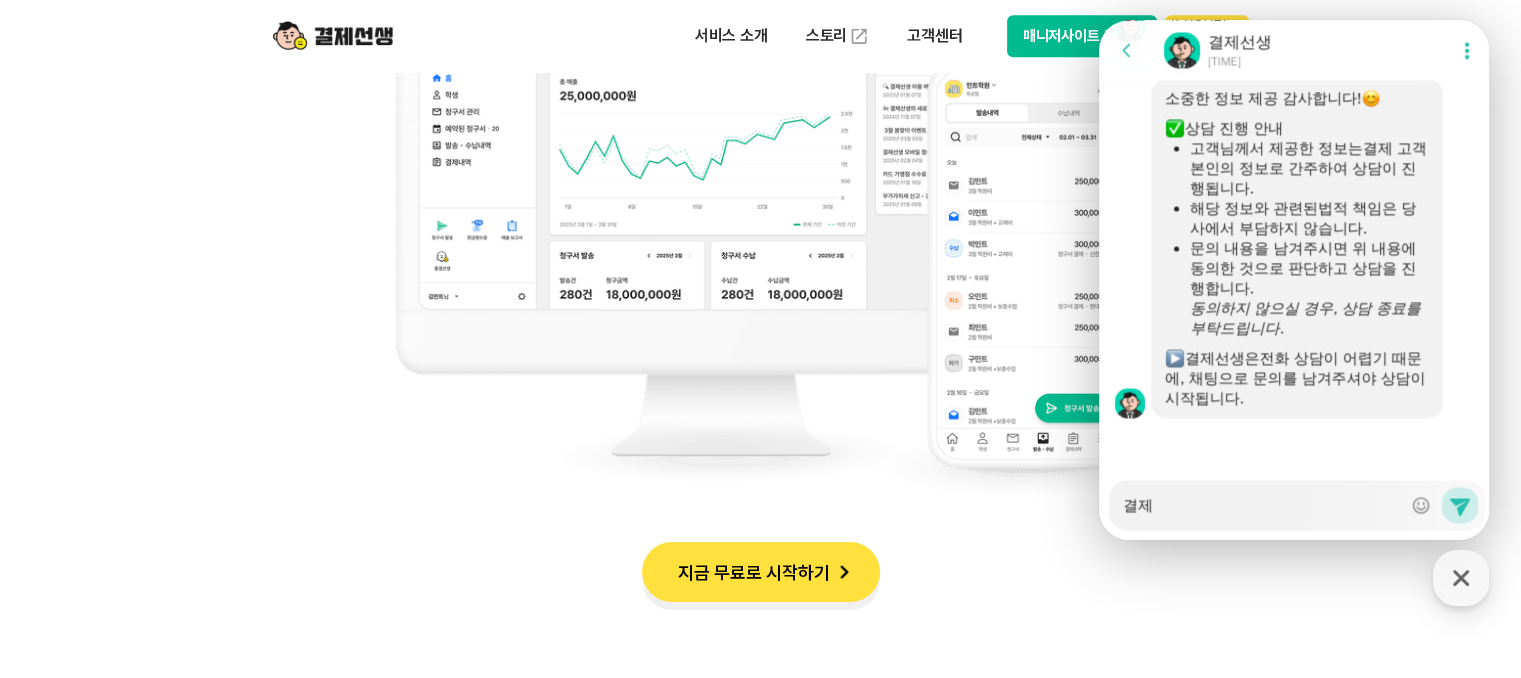 type on "x" 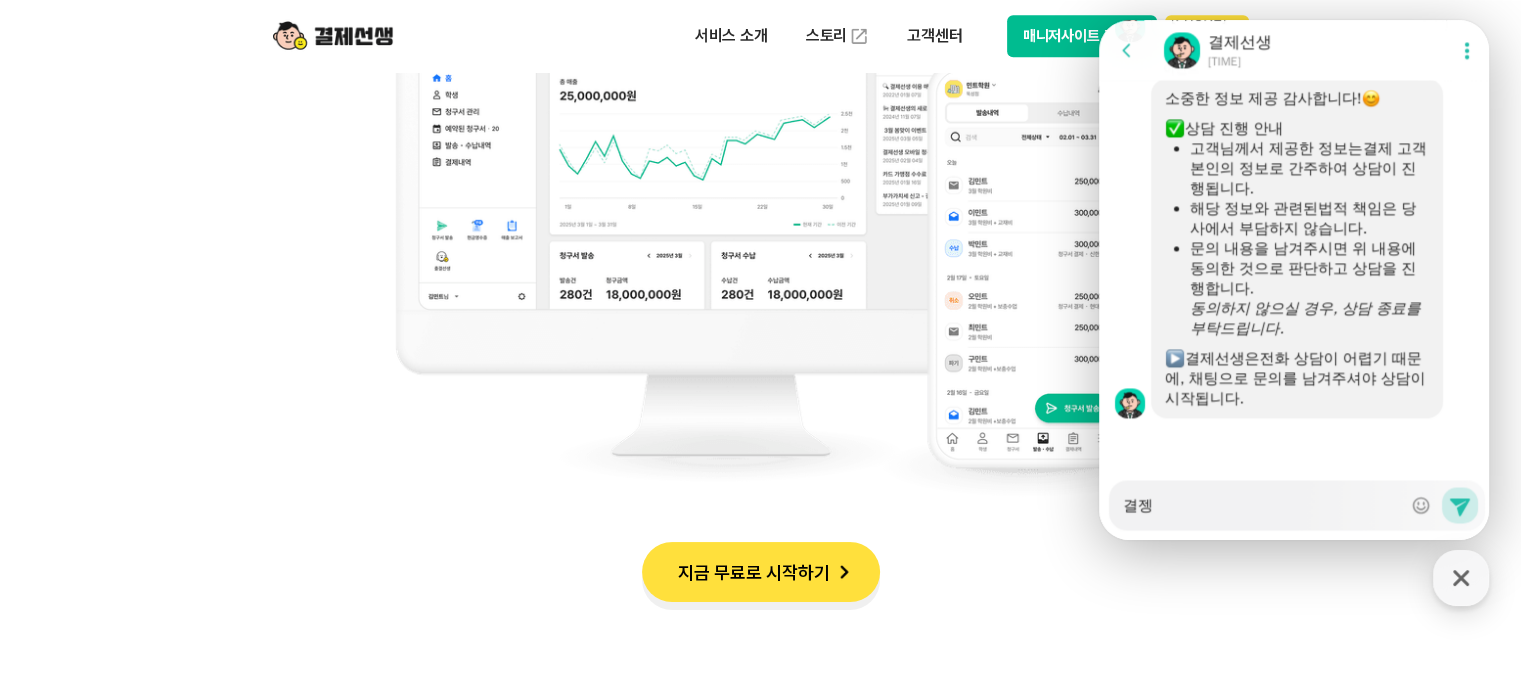 type on "x" 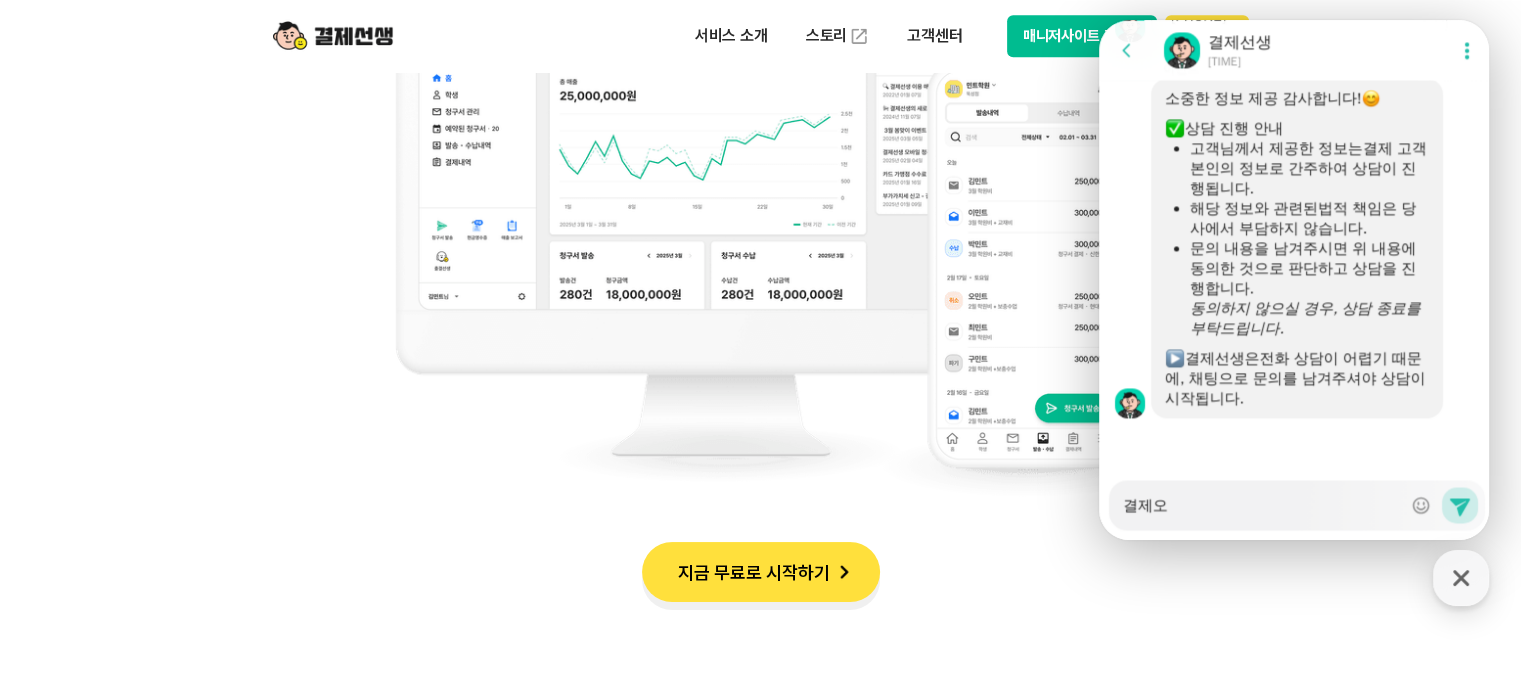 type on "x" 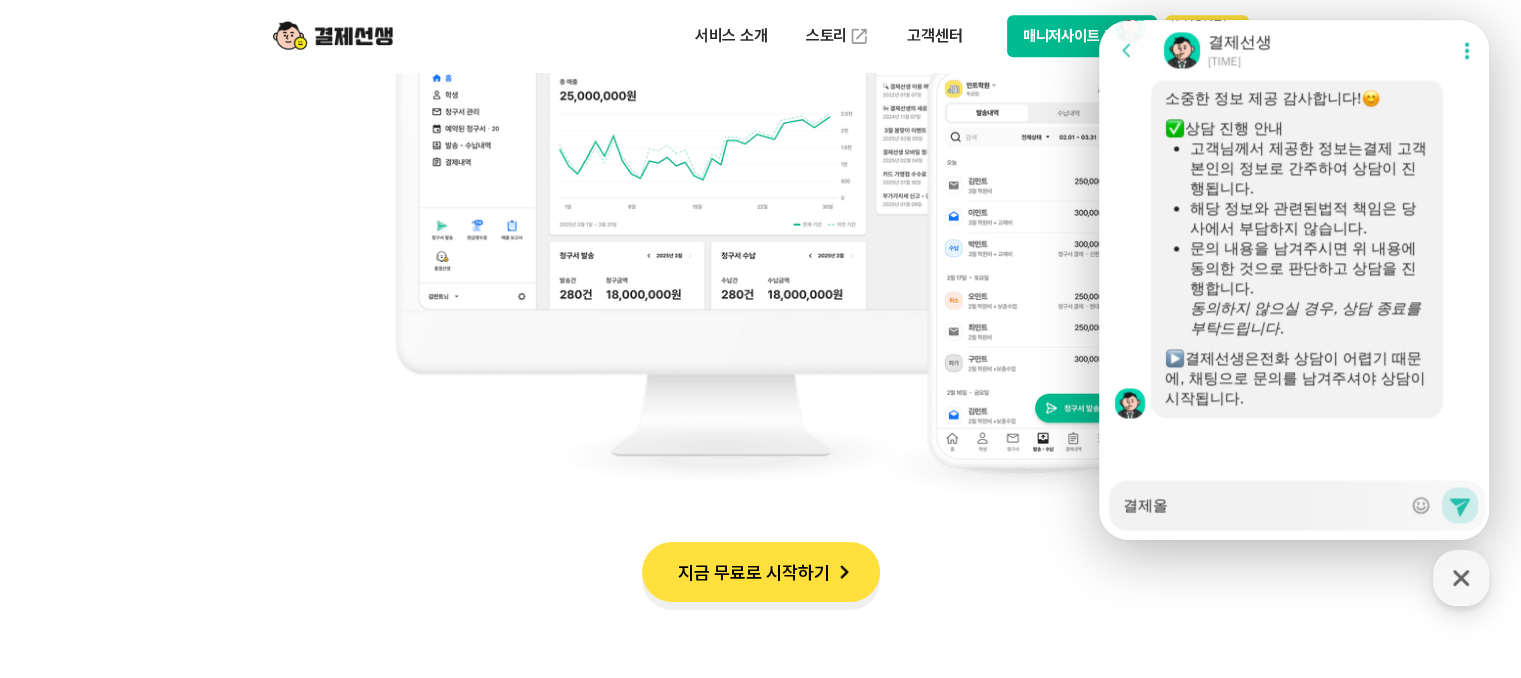 type on "x" 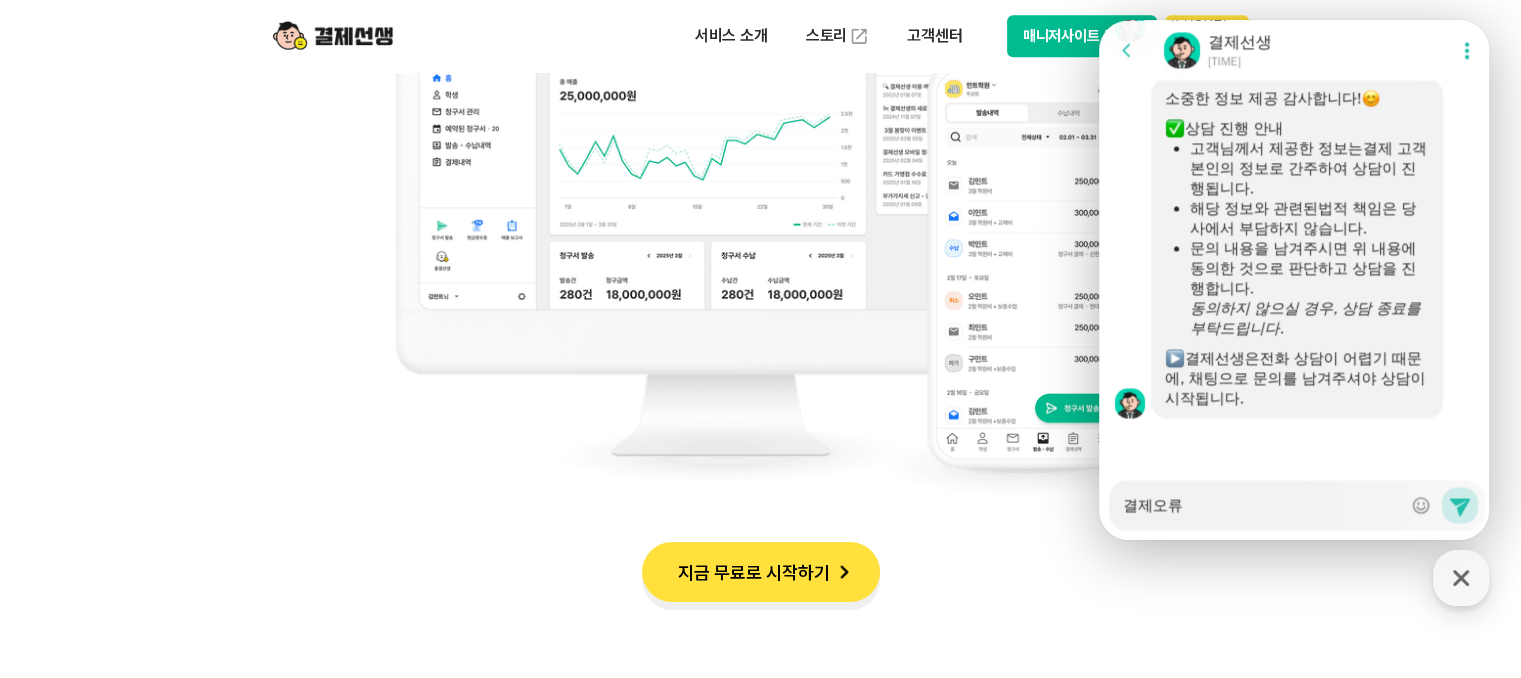 type on "x" 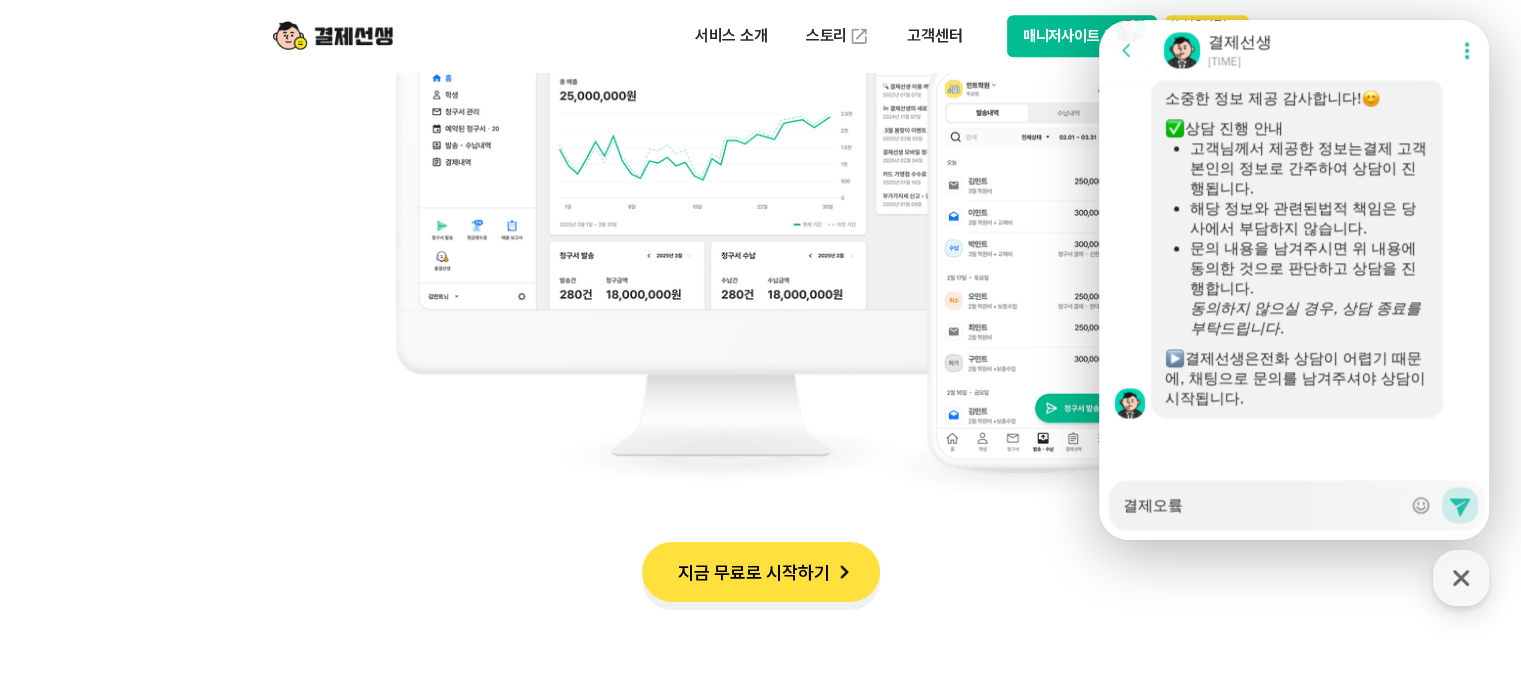 type on "x" 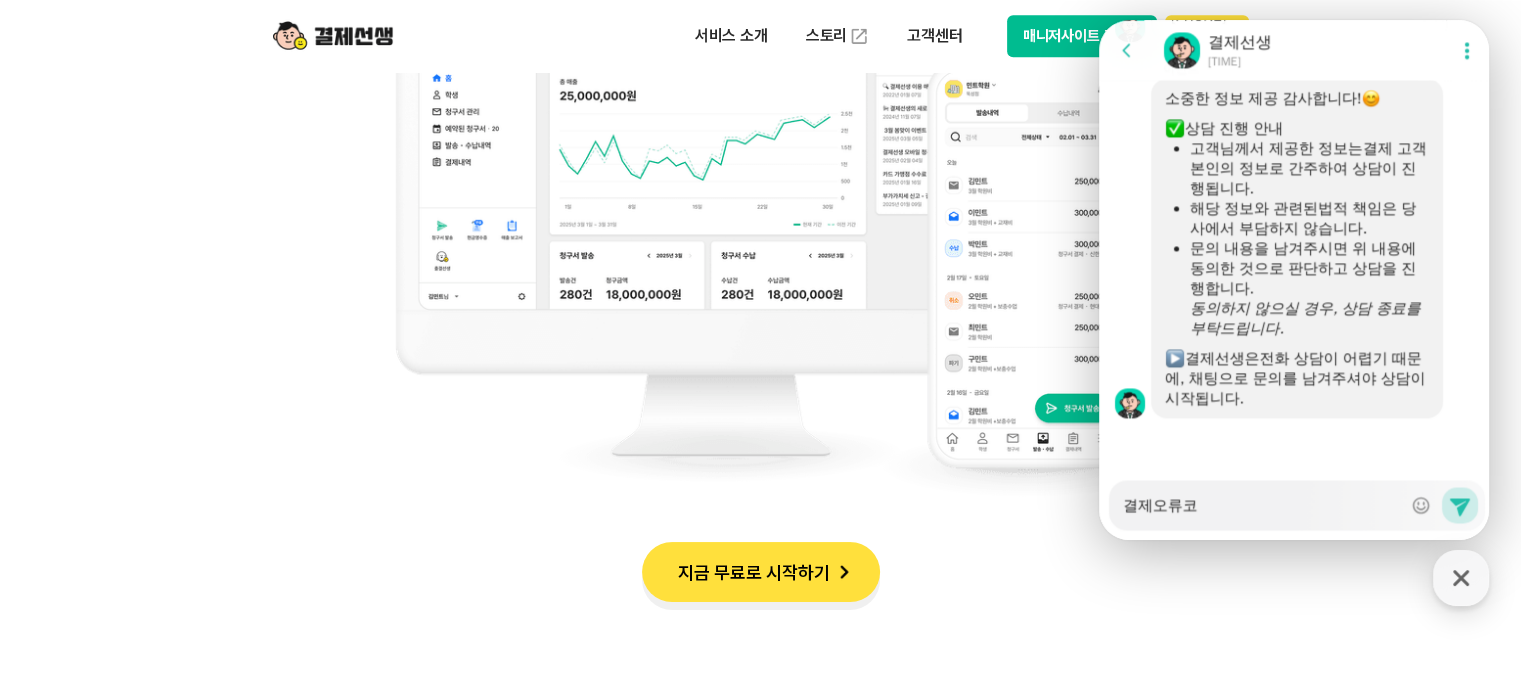 type on "x" 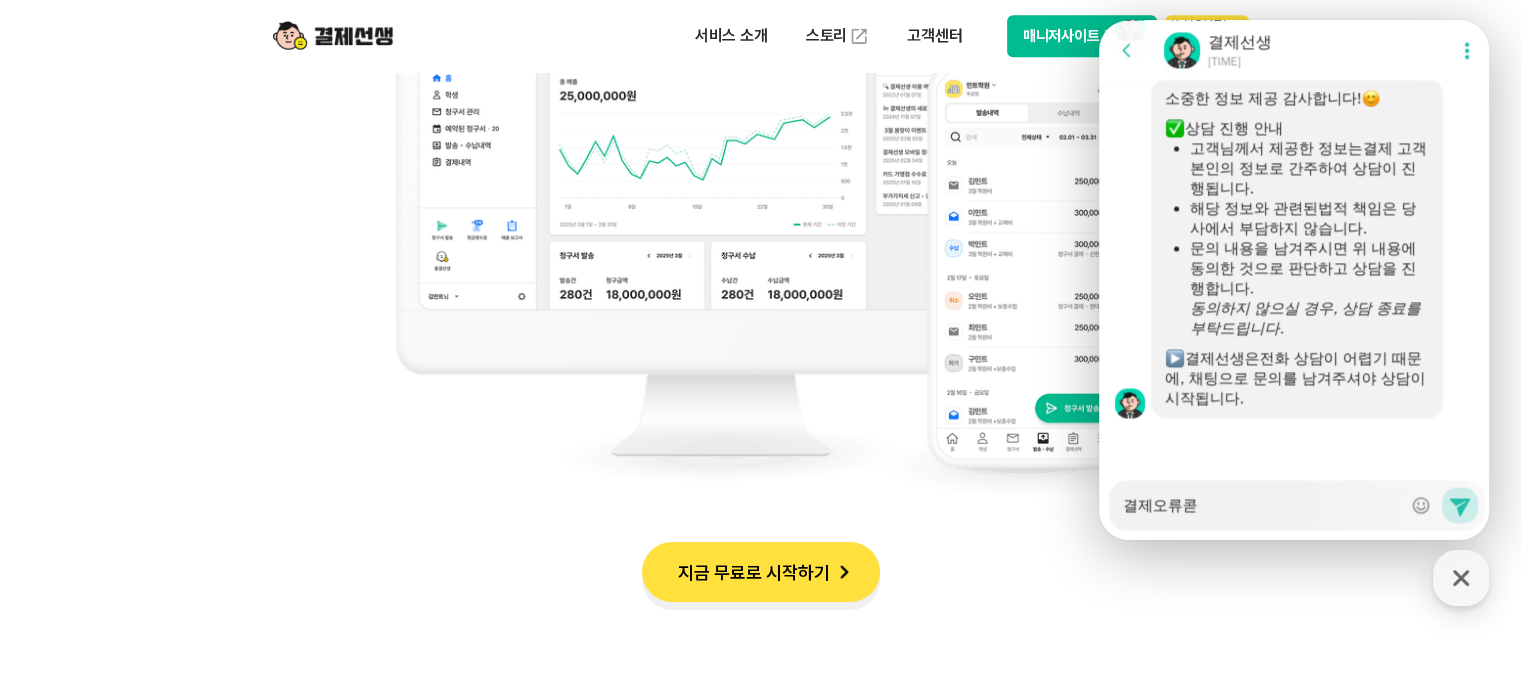 type on "x" 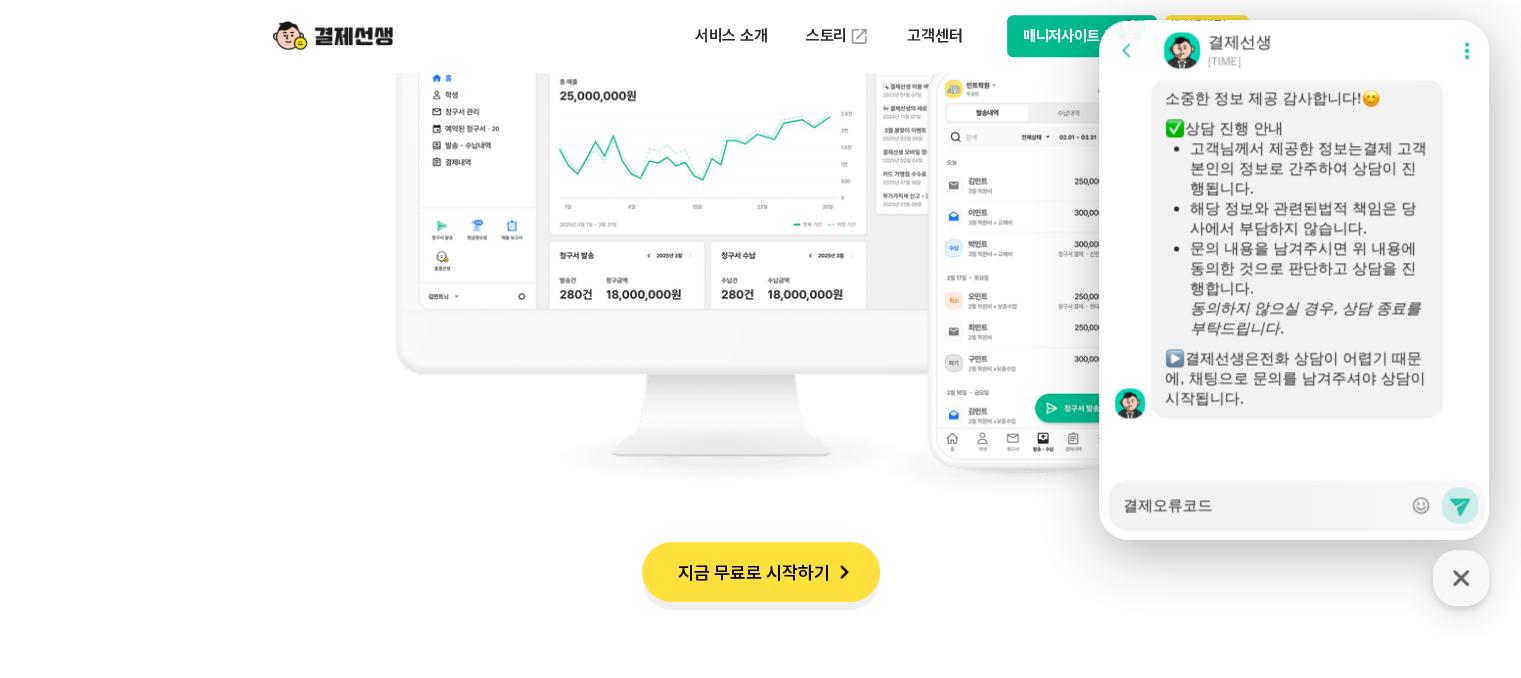 type on "x" 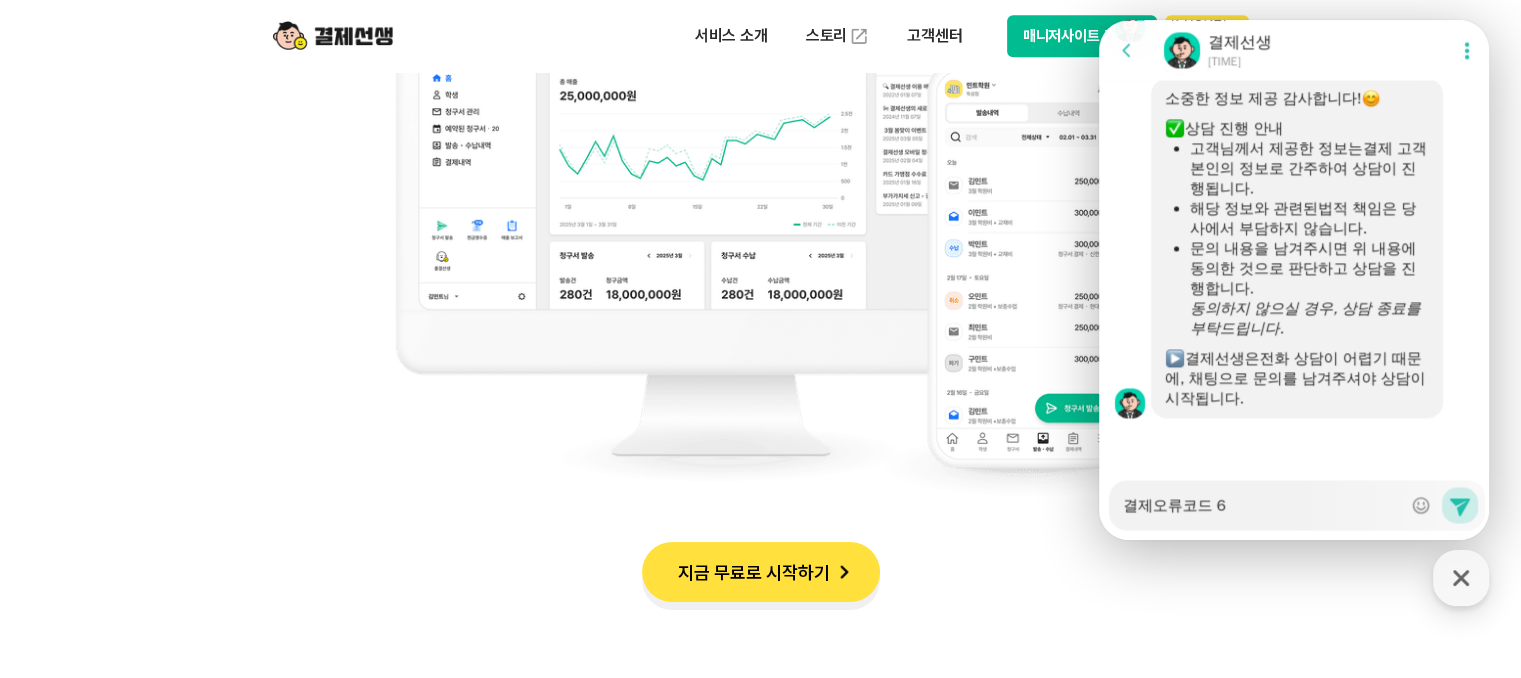 type on "x" 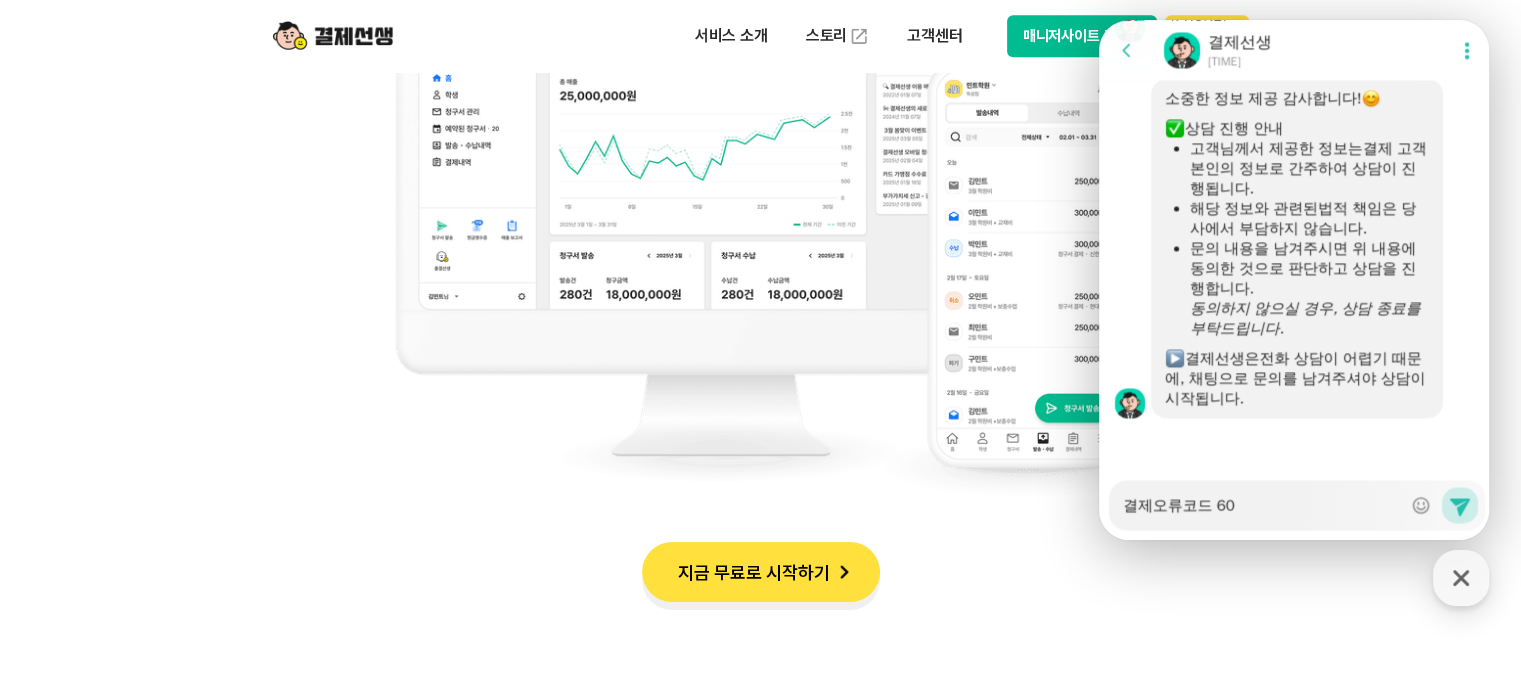 type on "x" 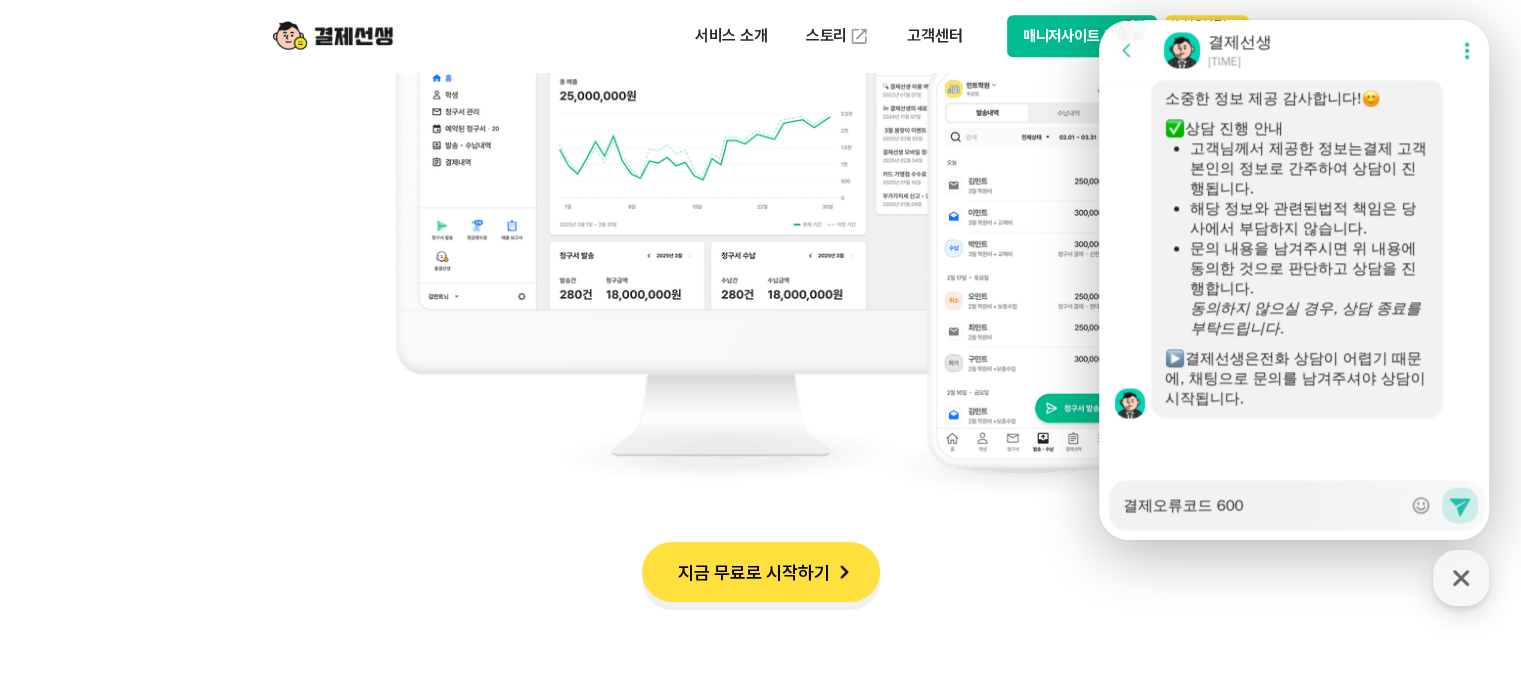 type on "x" 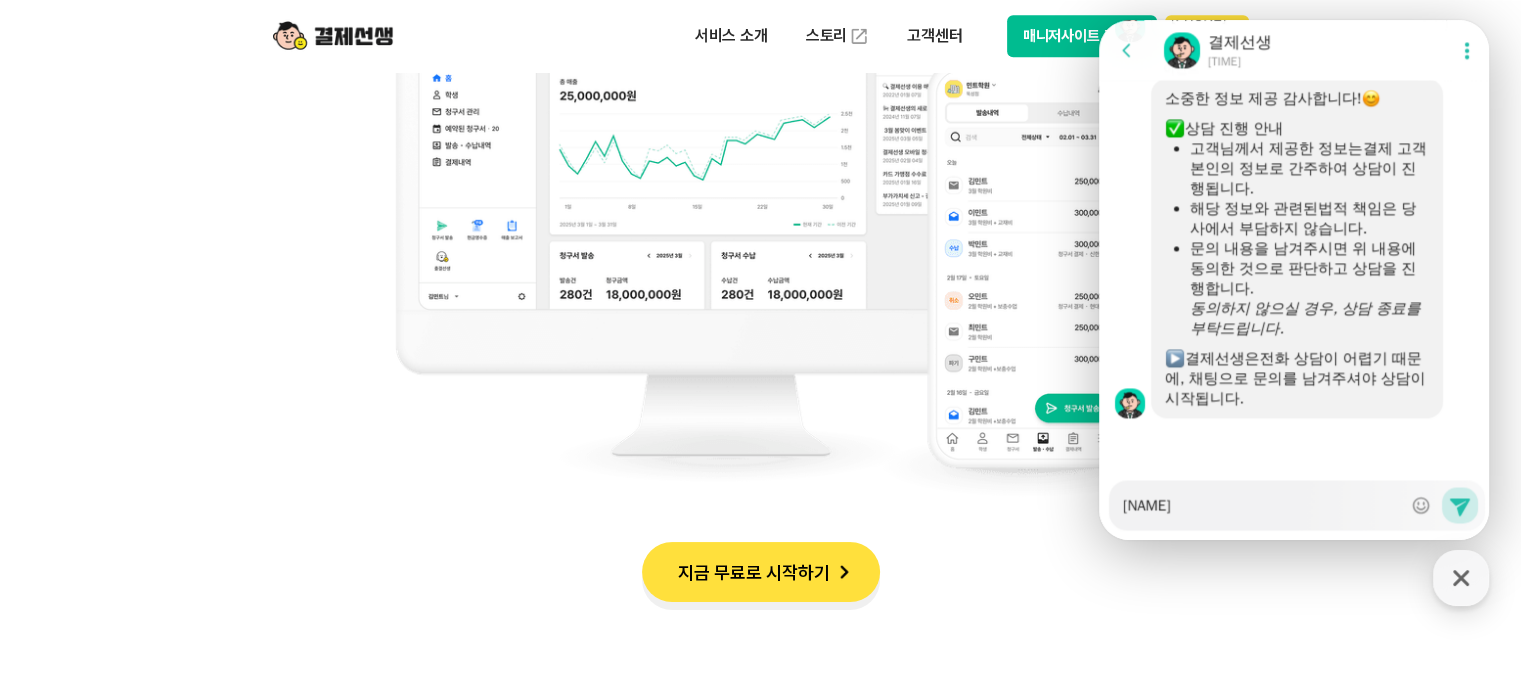 type on "x" 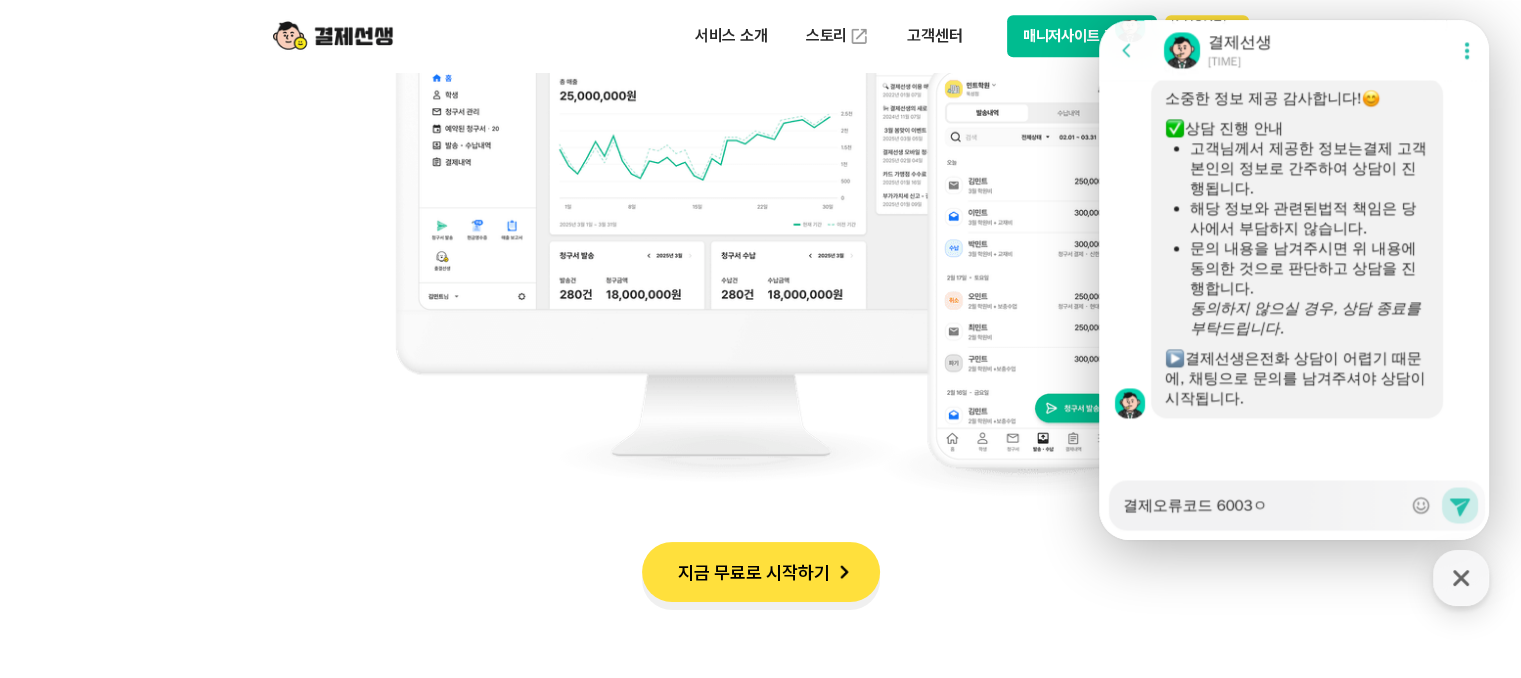 type on "x" 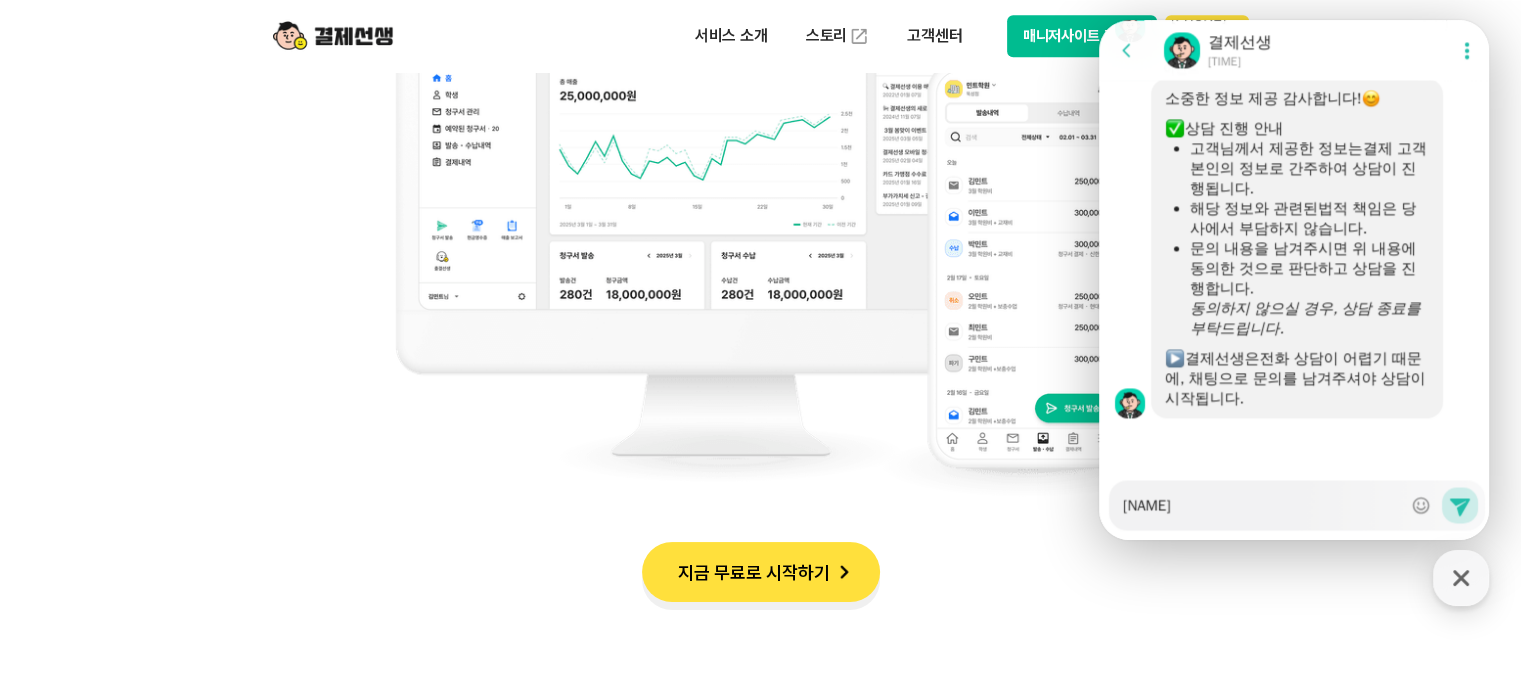 type on "x" 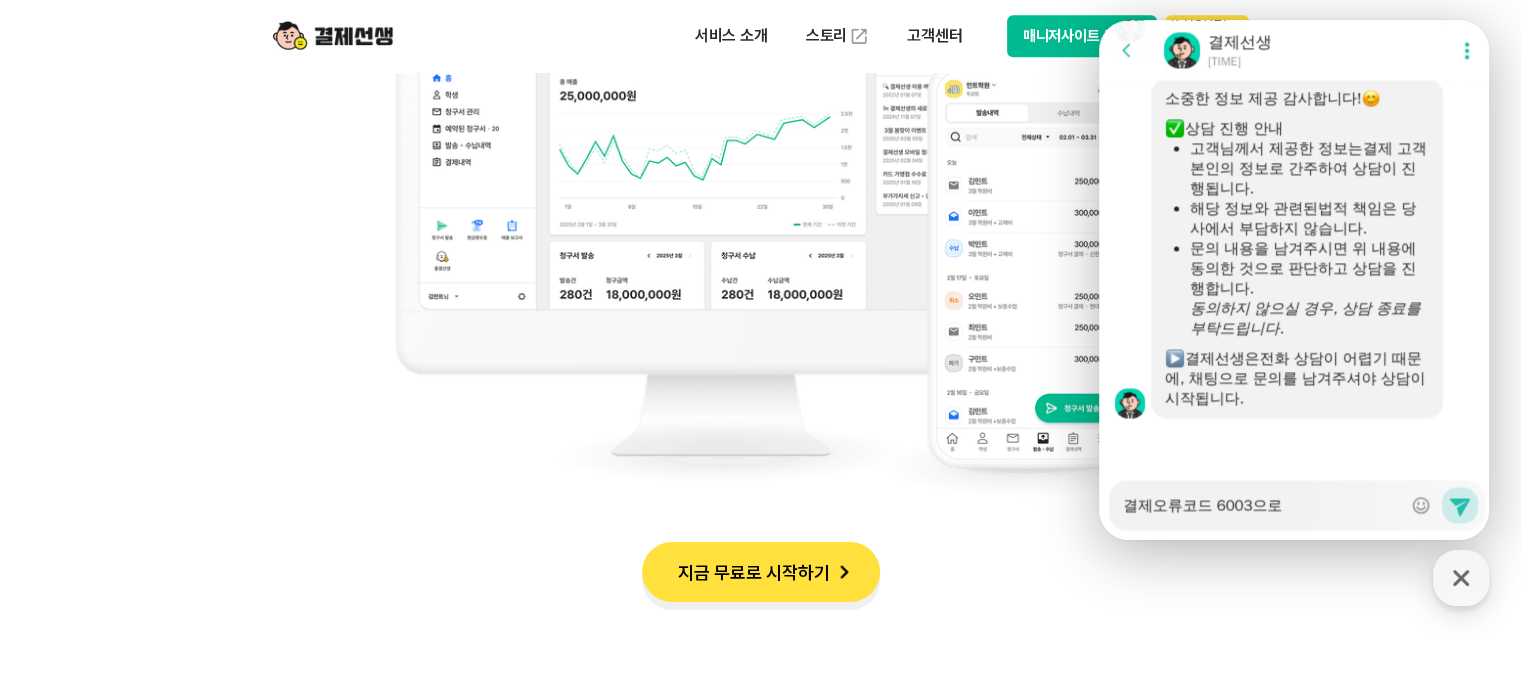 type on "x" 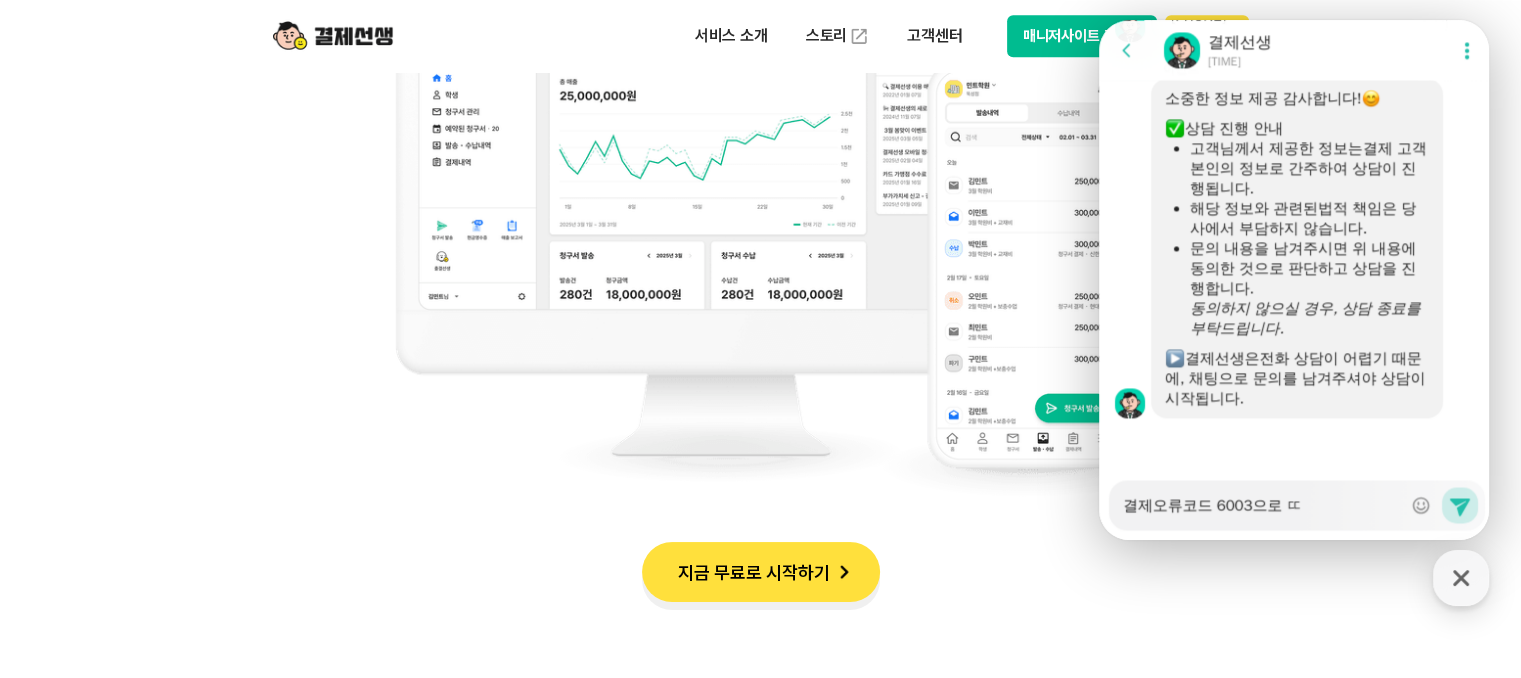 type on "x" 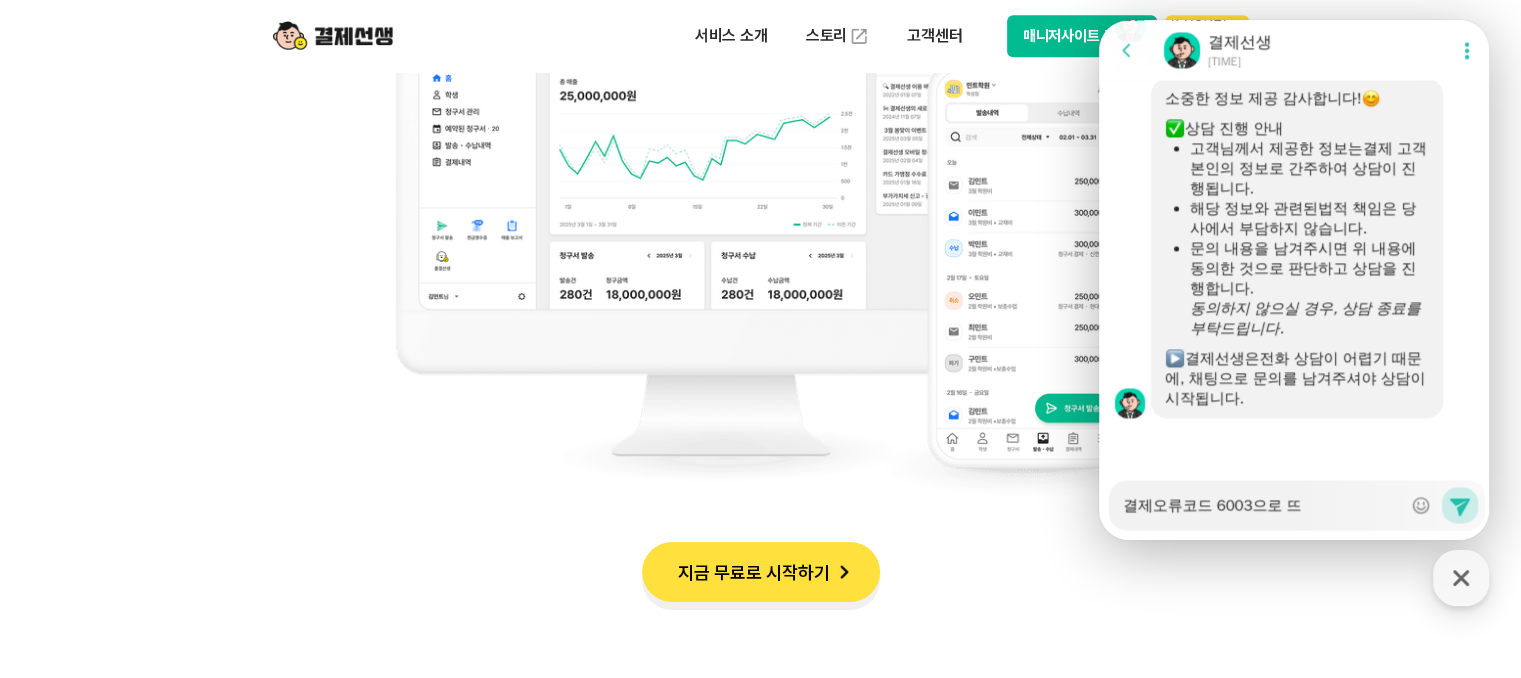 type on "x" 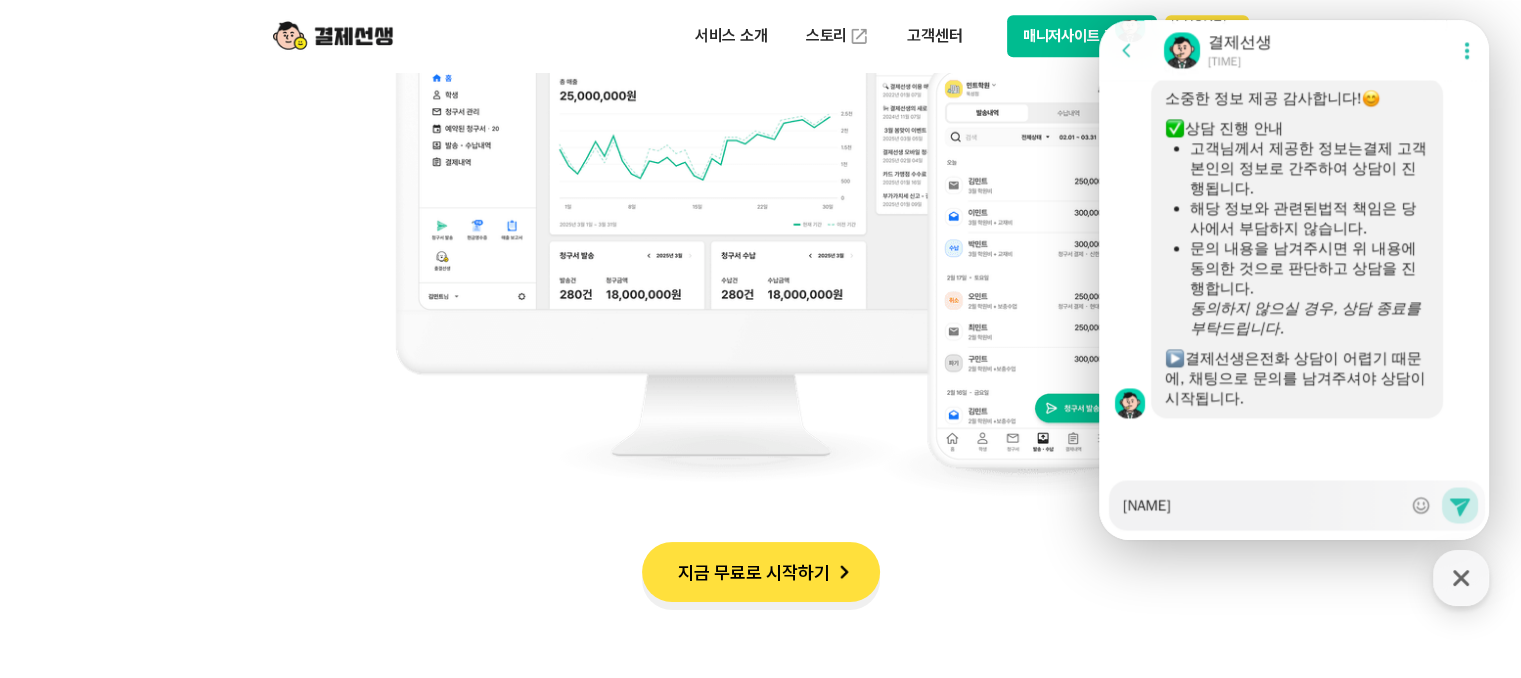 type on "x" 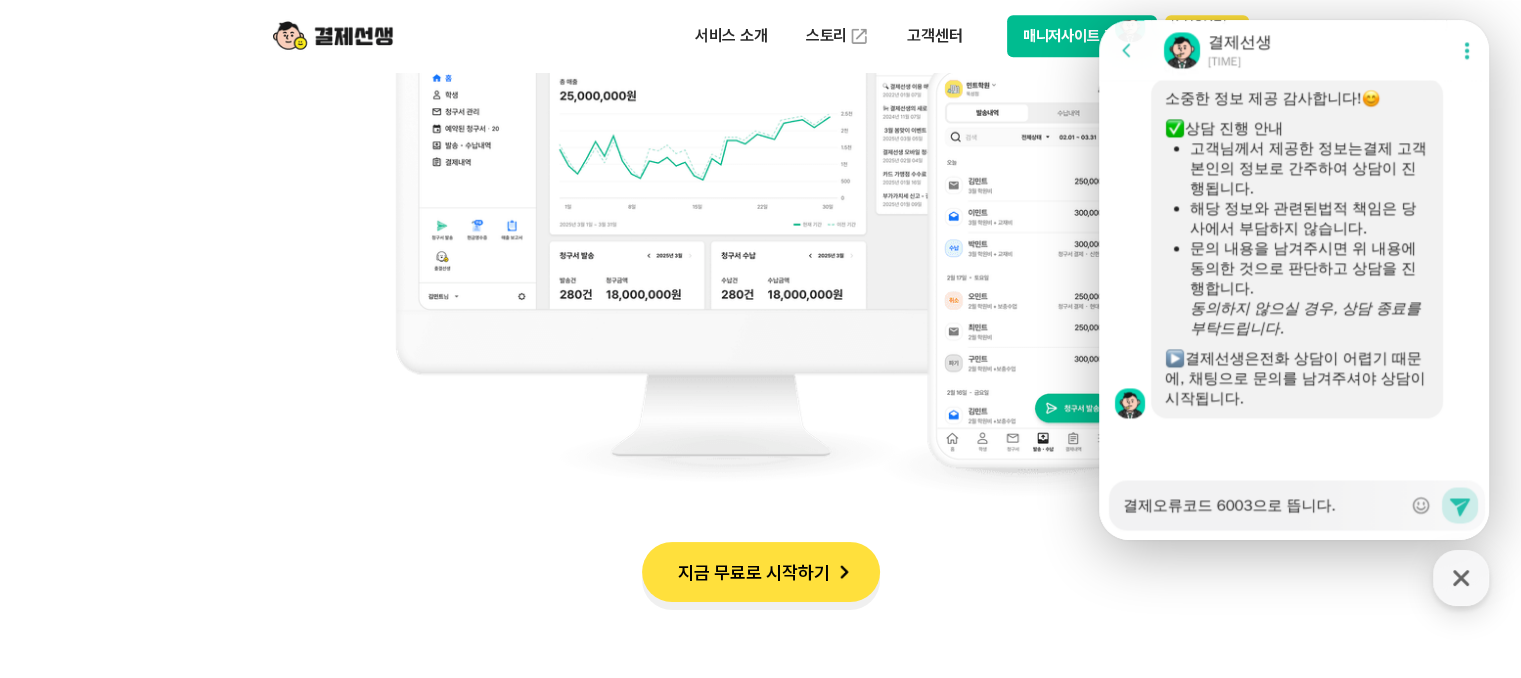 type on "x" 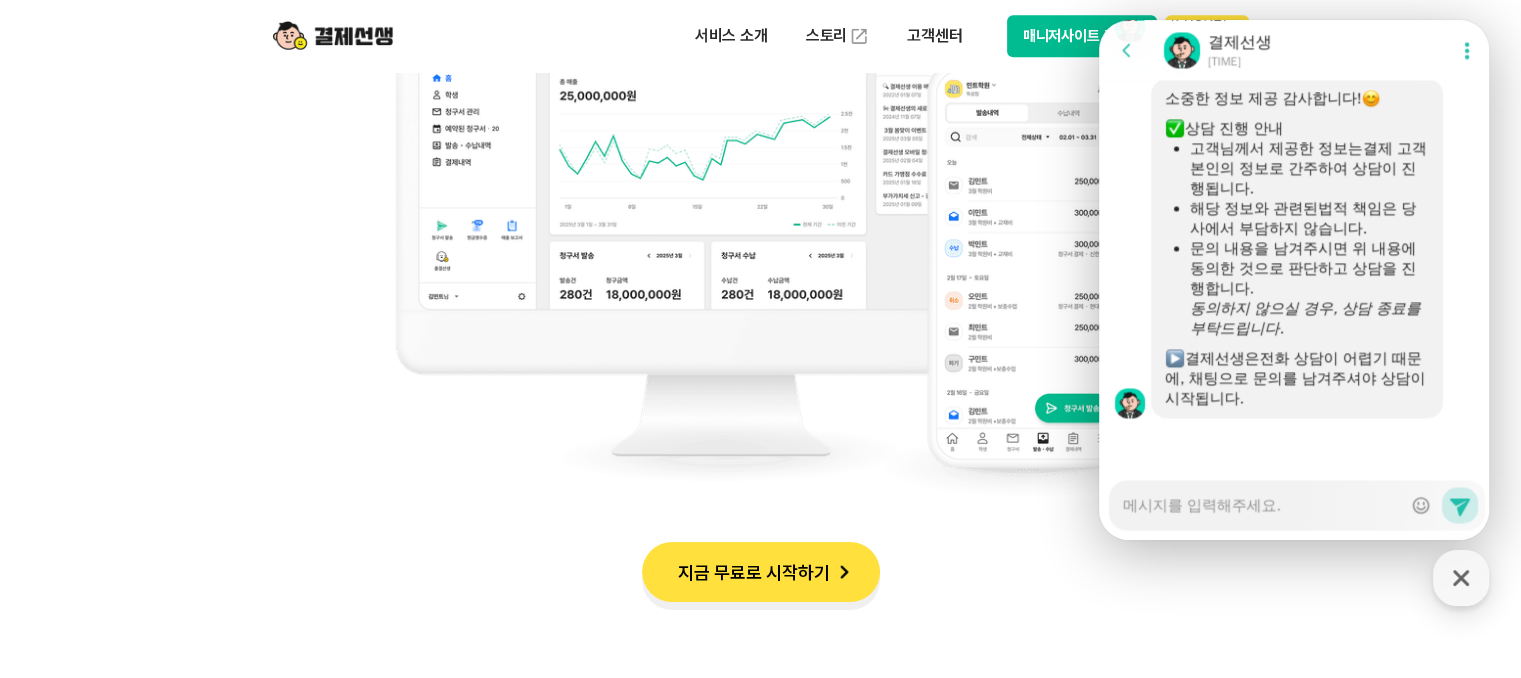 scroll, scrollTop: 3196, scrollLeft: 0, axis: vertical 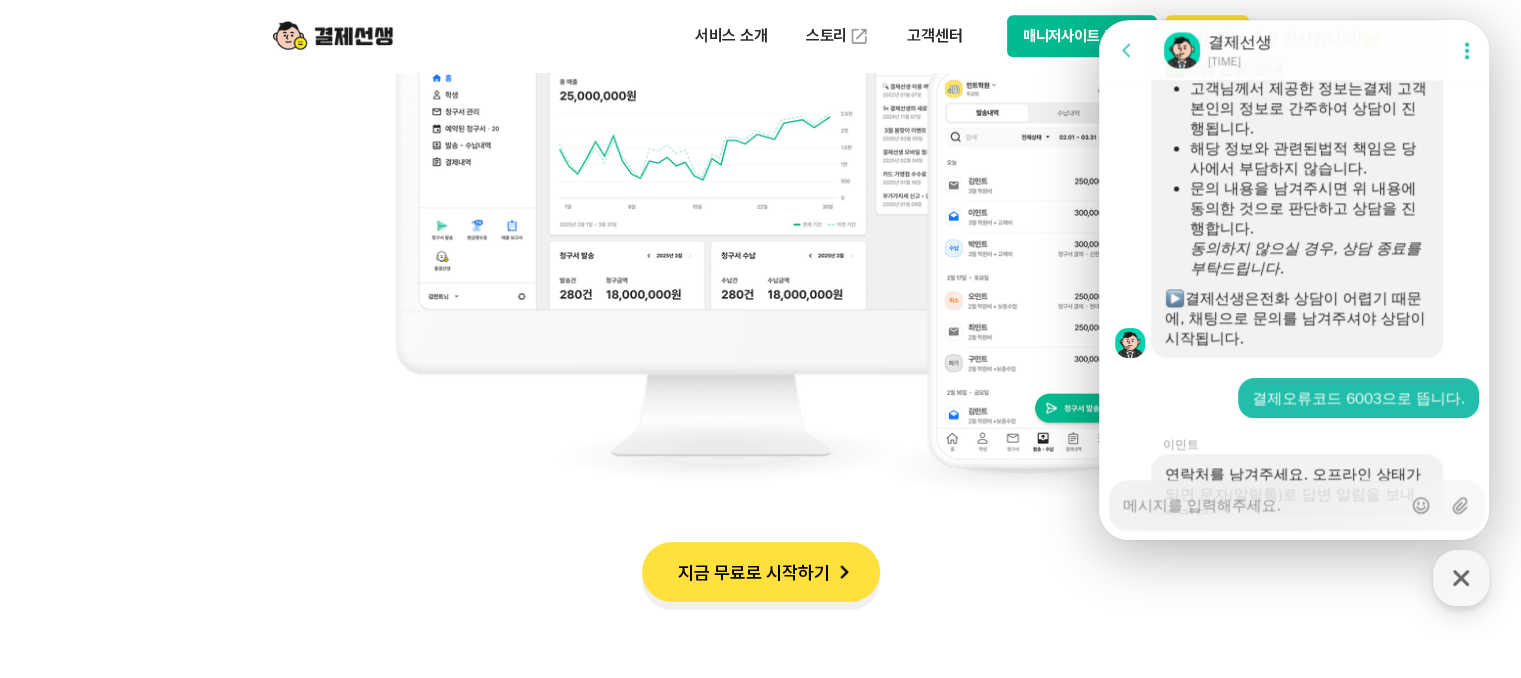type on "x" 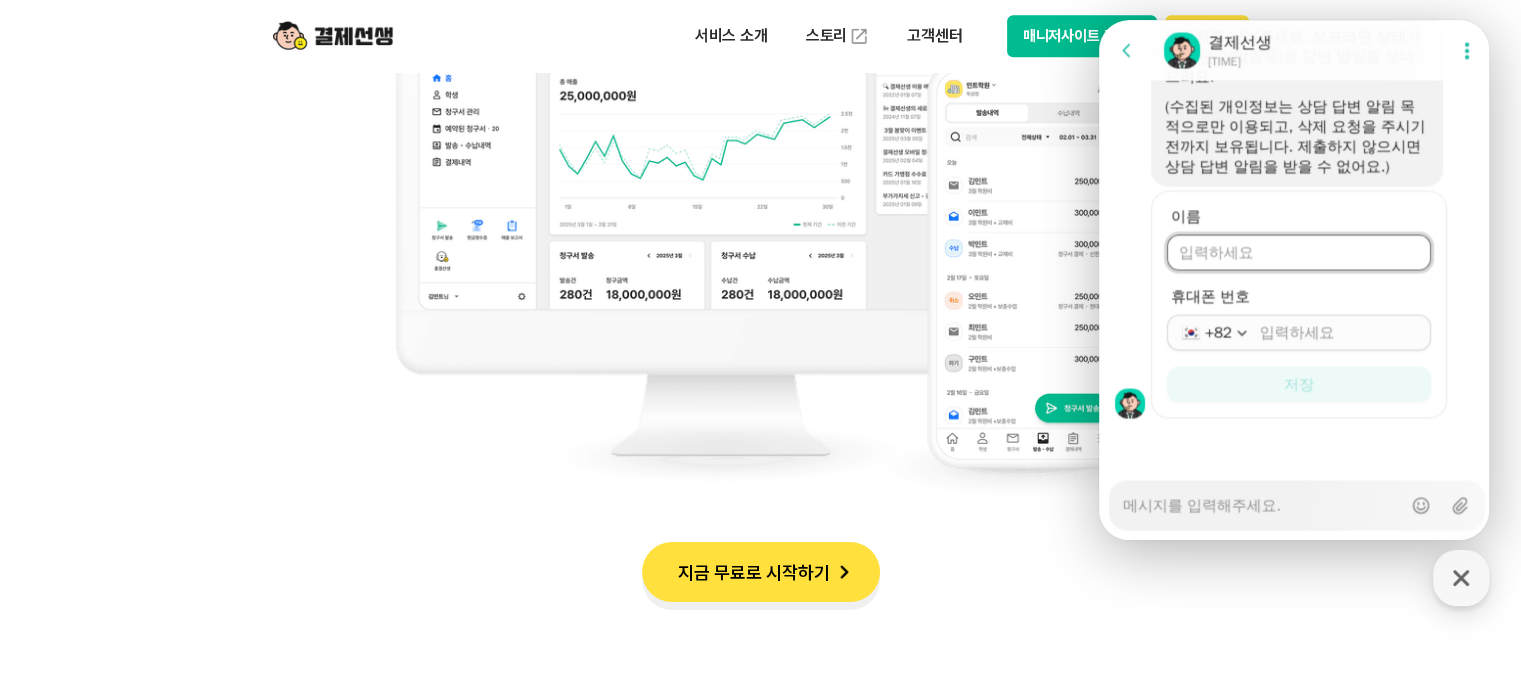 scroll, scrollTop: 3554, scrollLeft: 0, axis: vertical 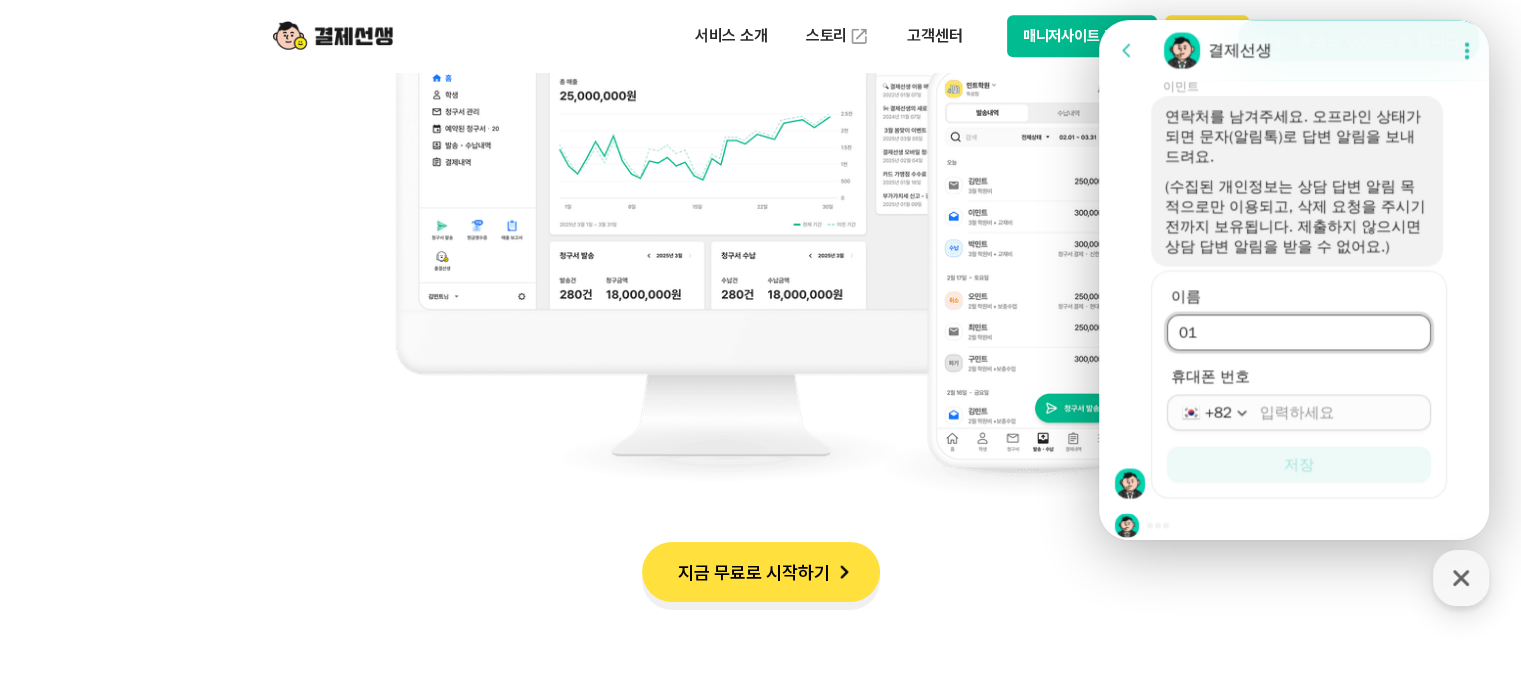 type on "0" 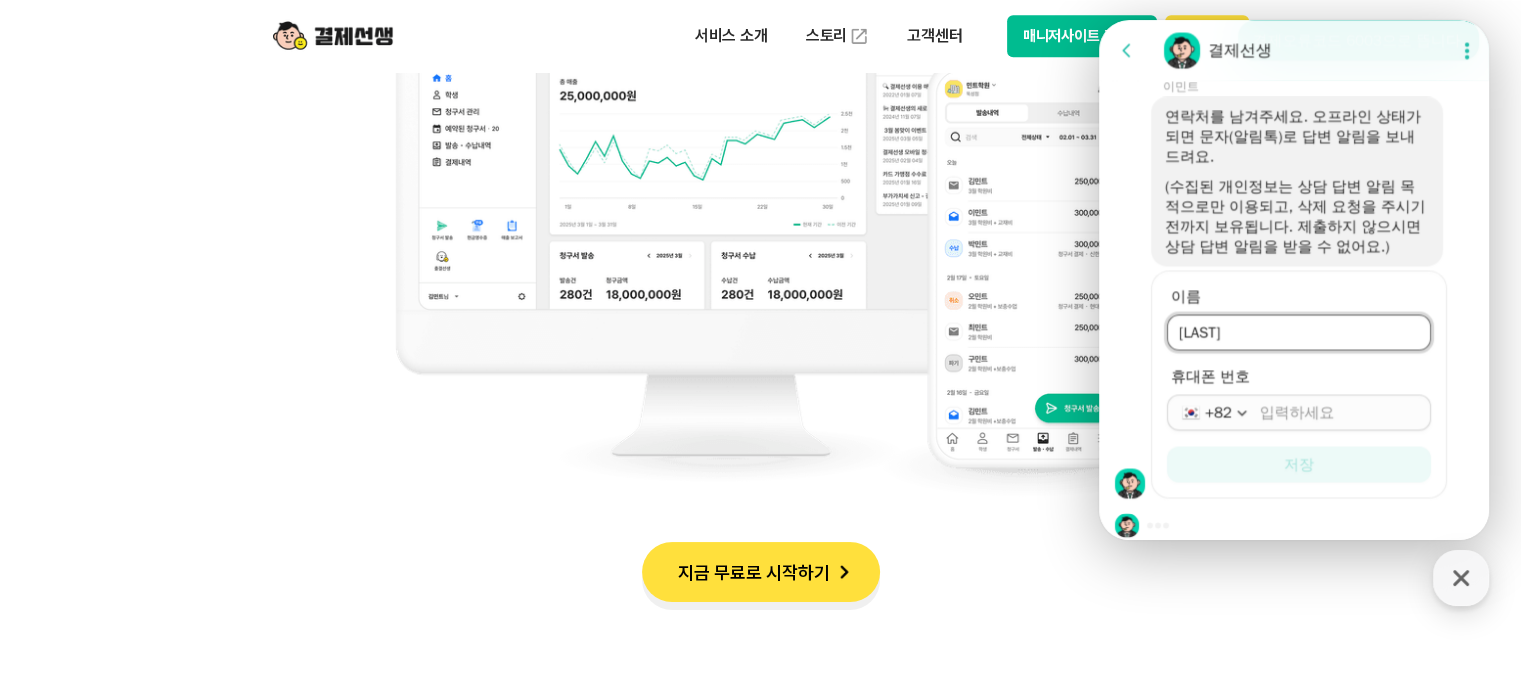 type on "[LAST]" 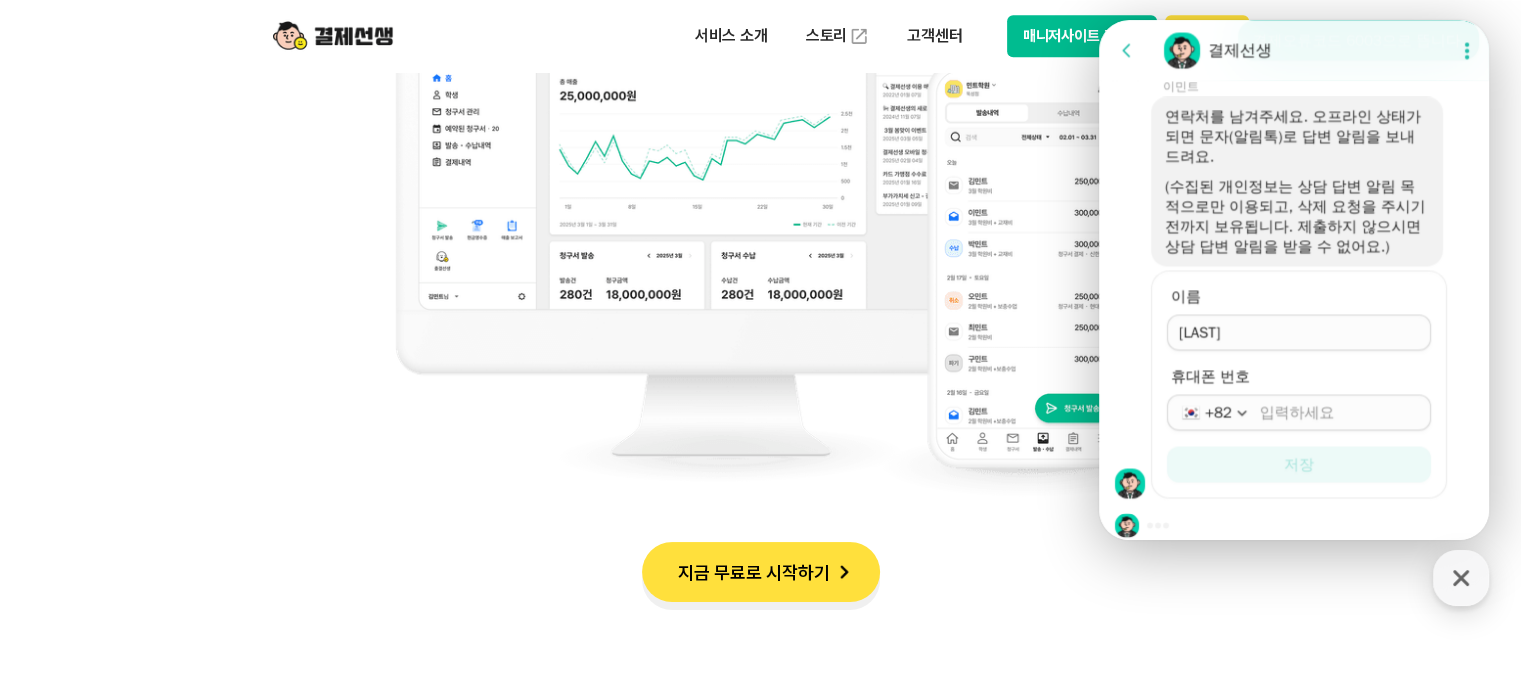 type 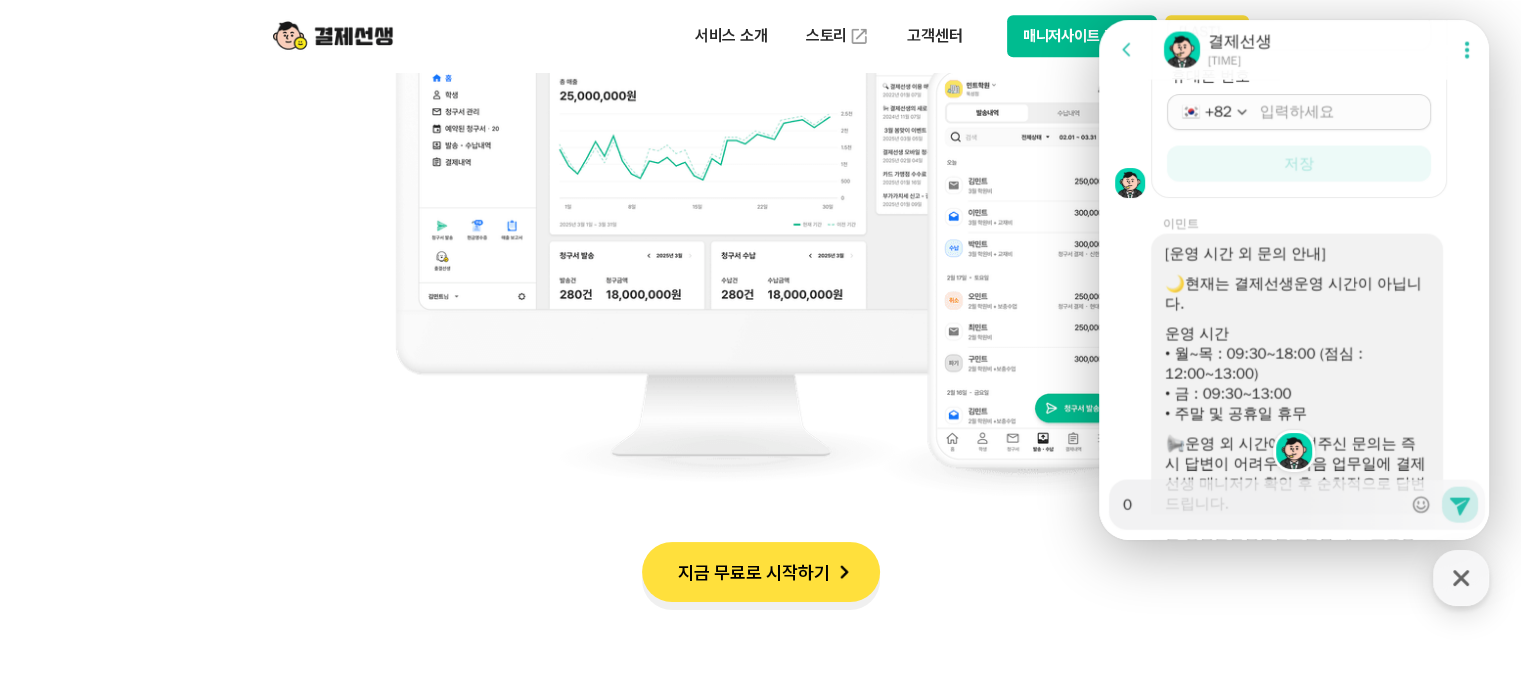 type on "x" 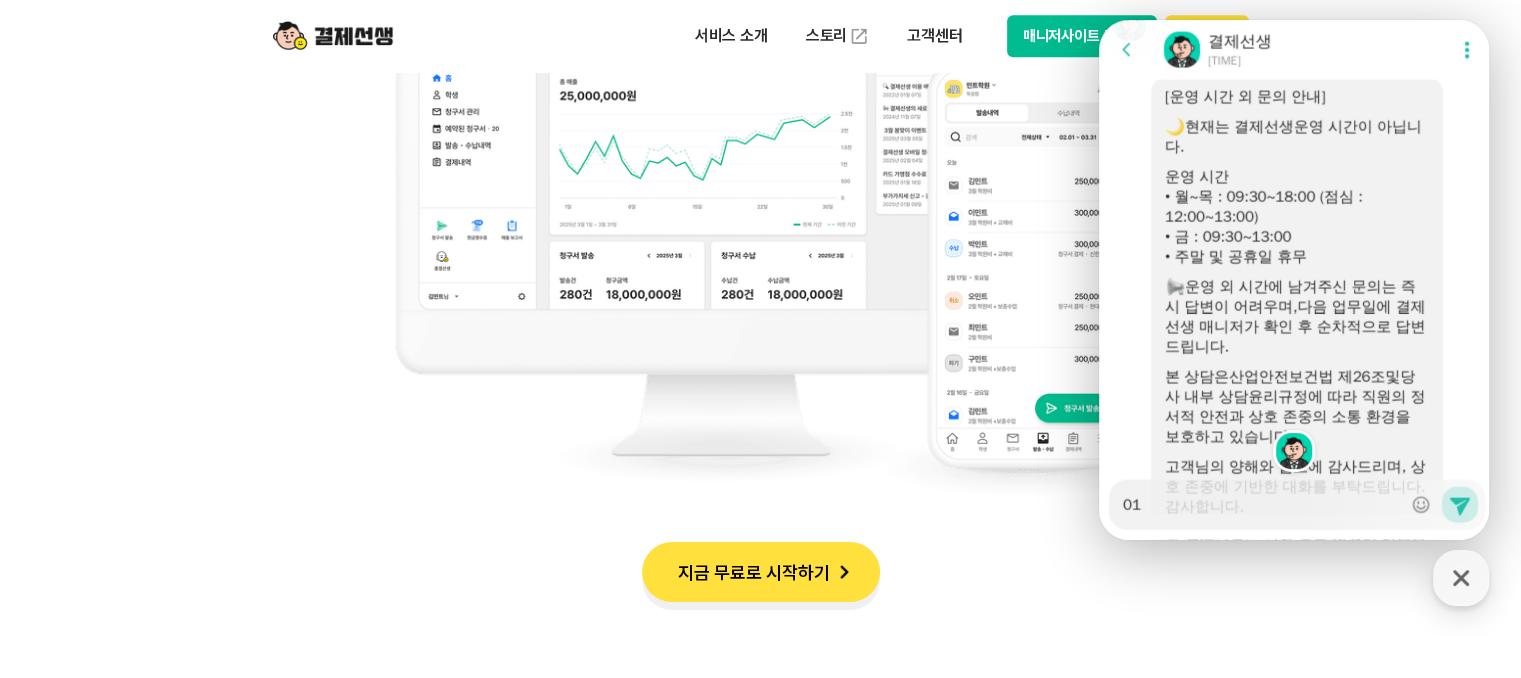 scroll, scrollTop: 4190, scrollLeft: 0, axis: vertical 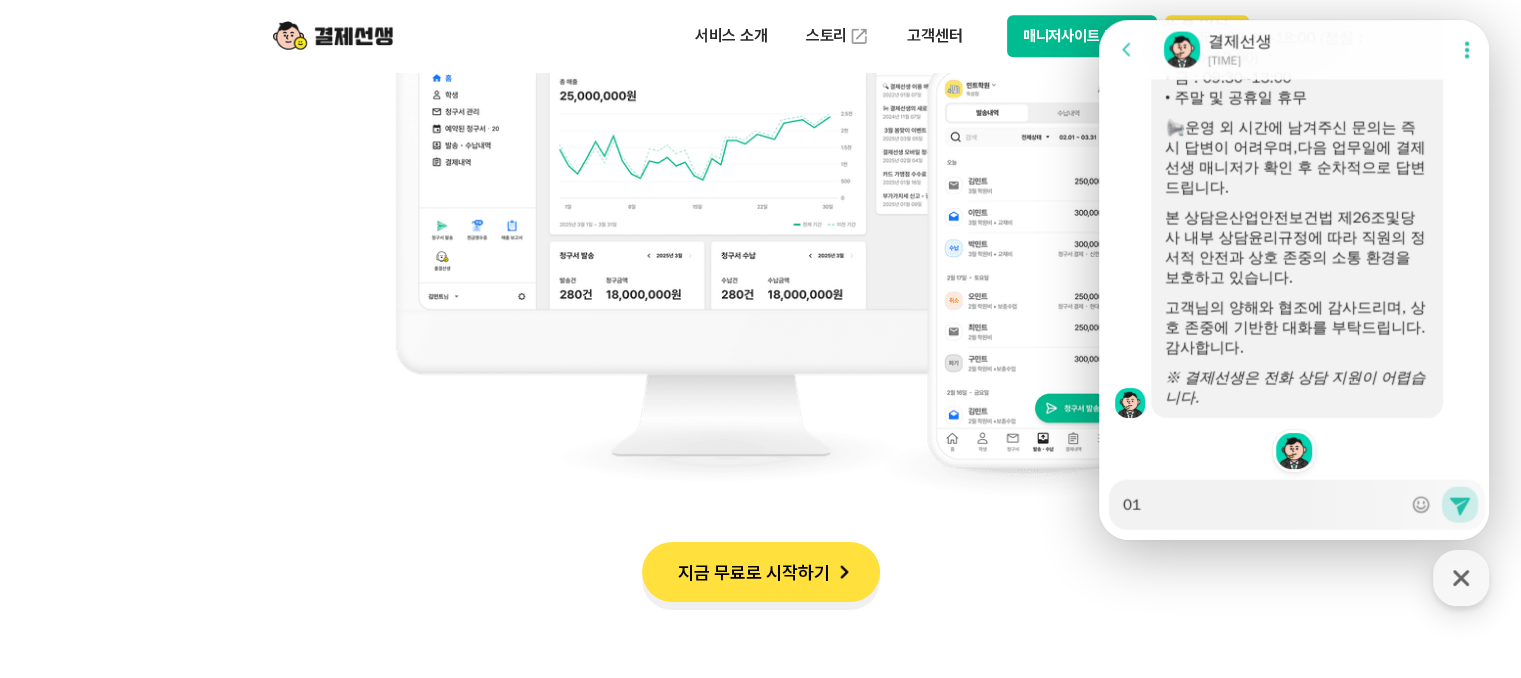 type on "x" 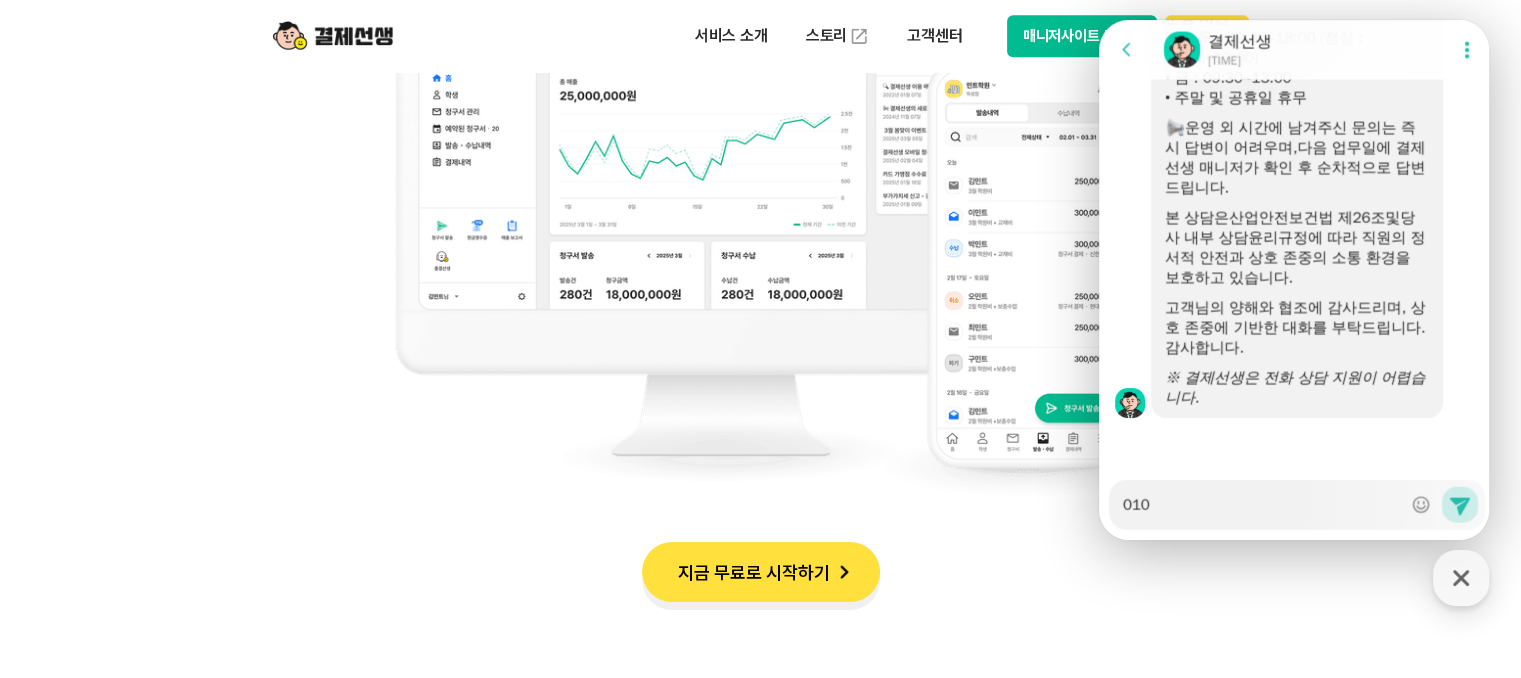 type on "x" 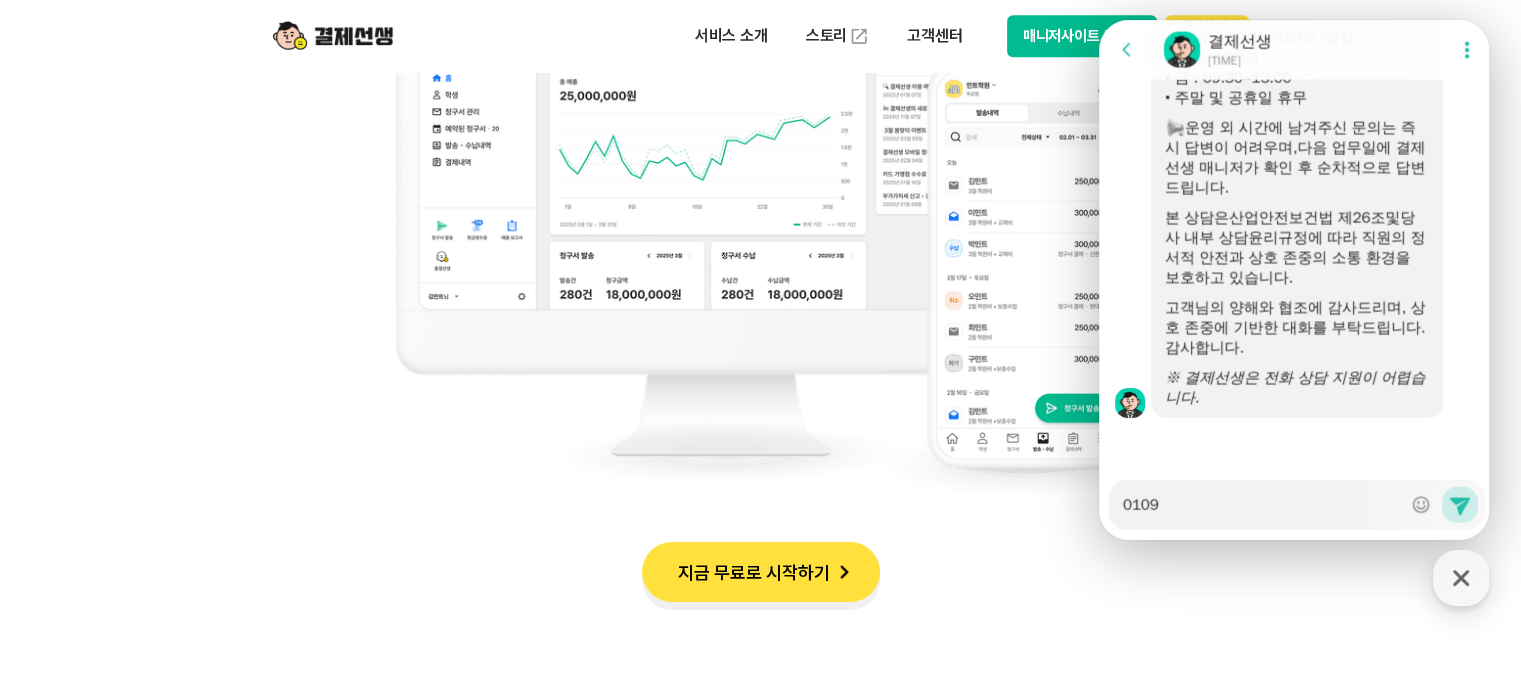 type on "x" 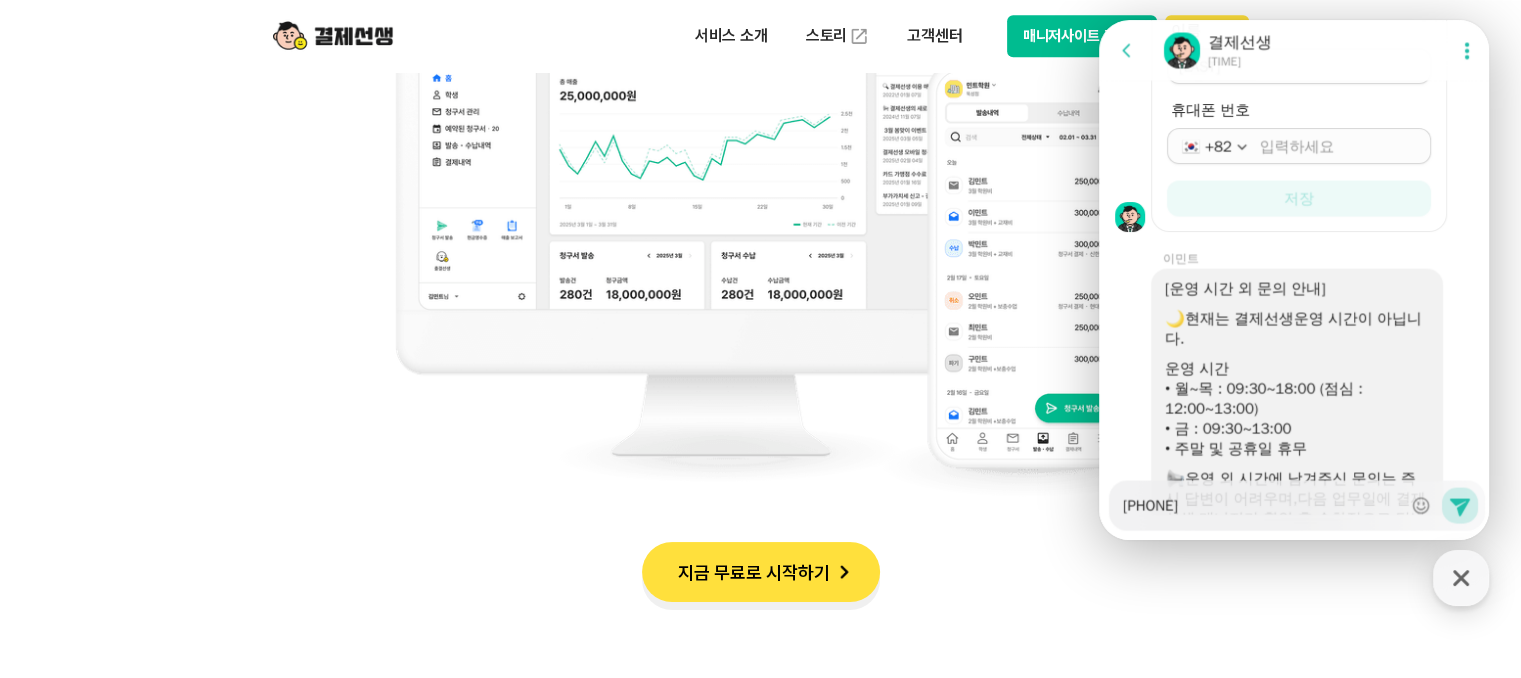 scroll, scrollTop: 3790, scrollLeft: 0, axis: vertical 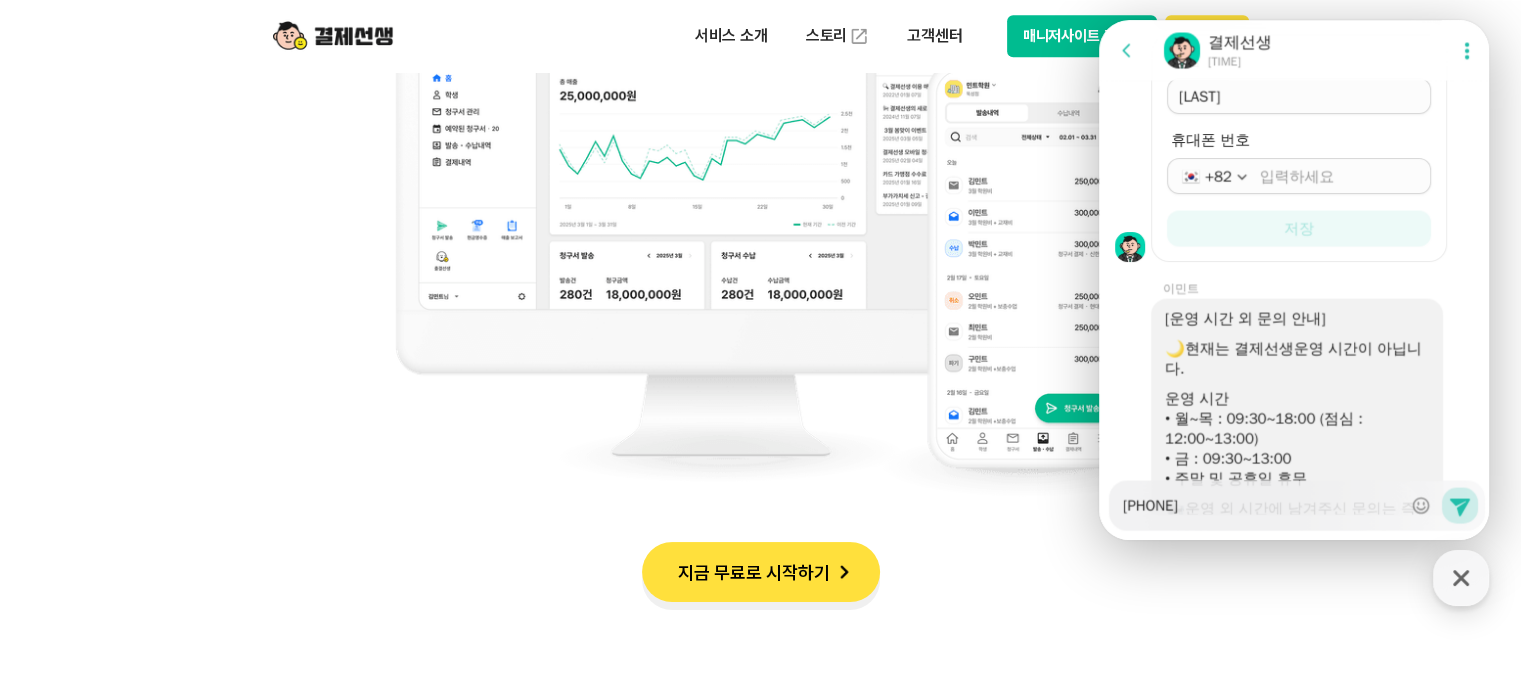 type on "[PHONE]" 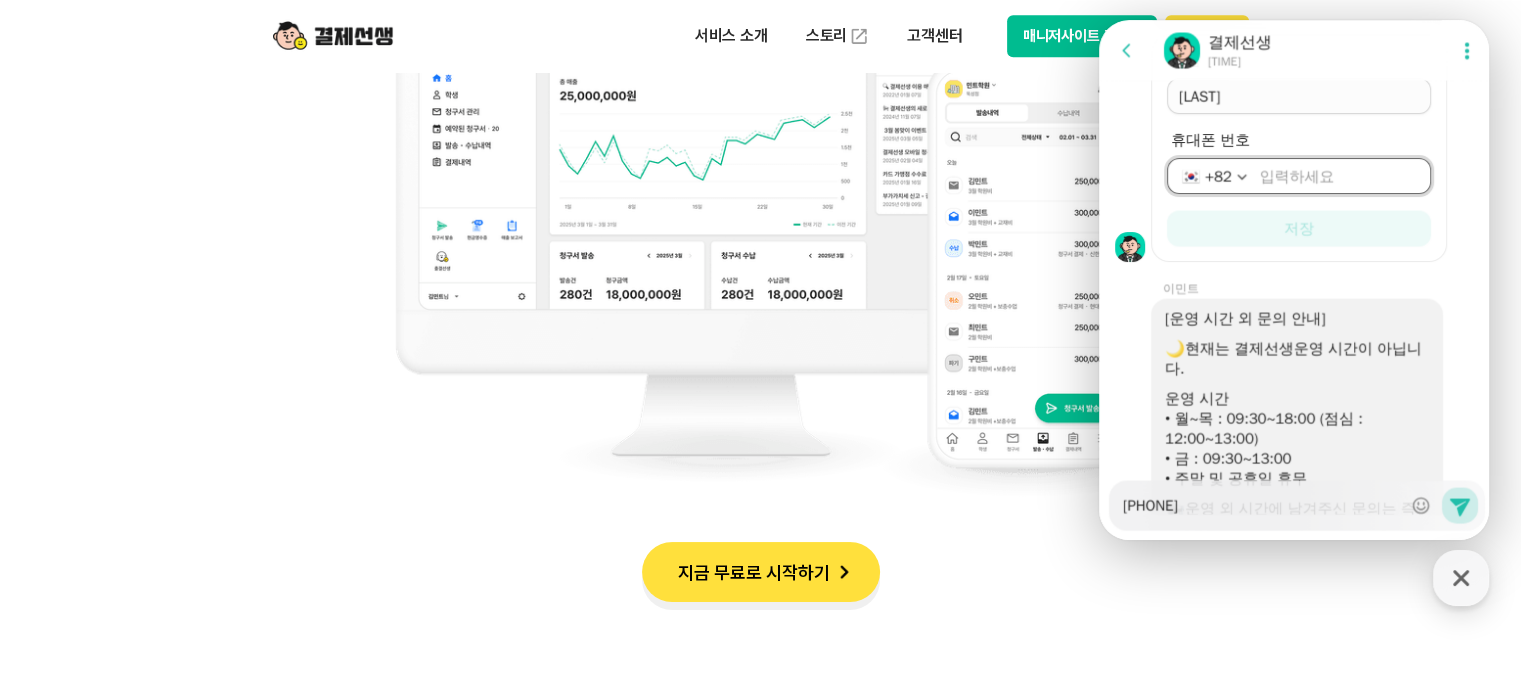 click on "휴대폰 번호" at bounding box center [1339, 176] 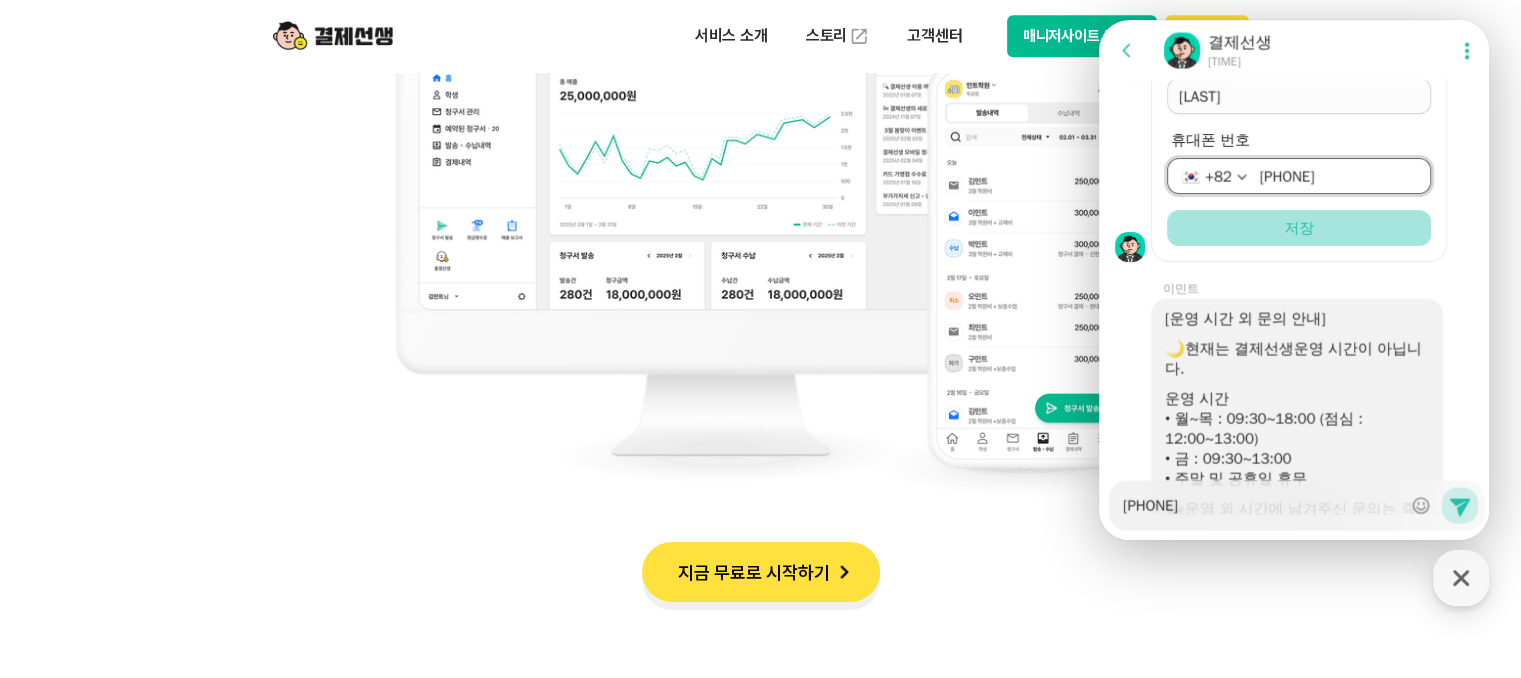 type on "[PHONE]" 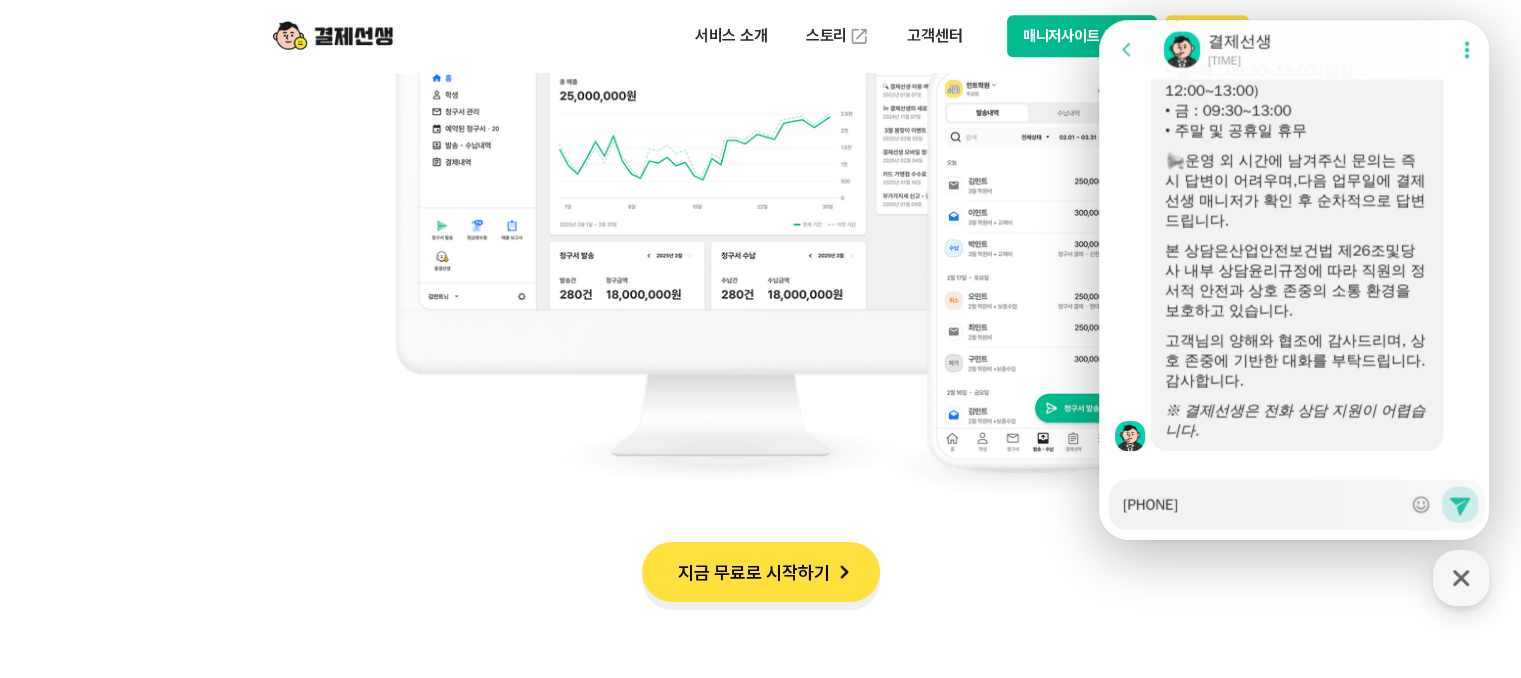 scroll, scrollTop: 4040, scrollLeft: 0, axis: vertical 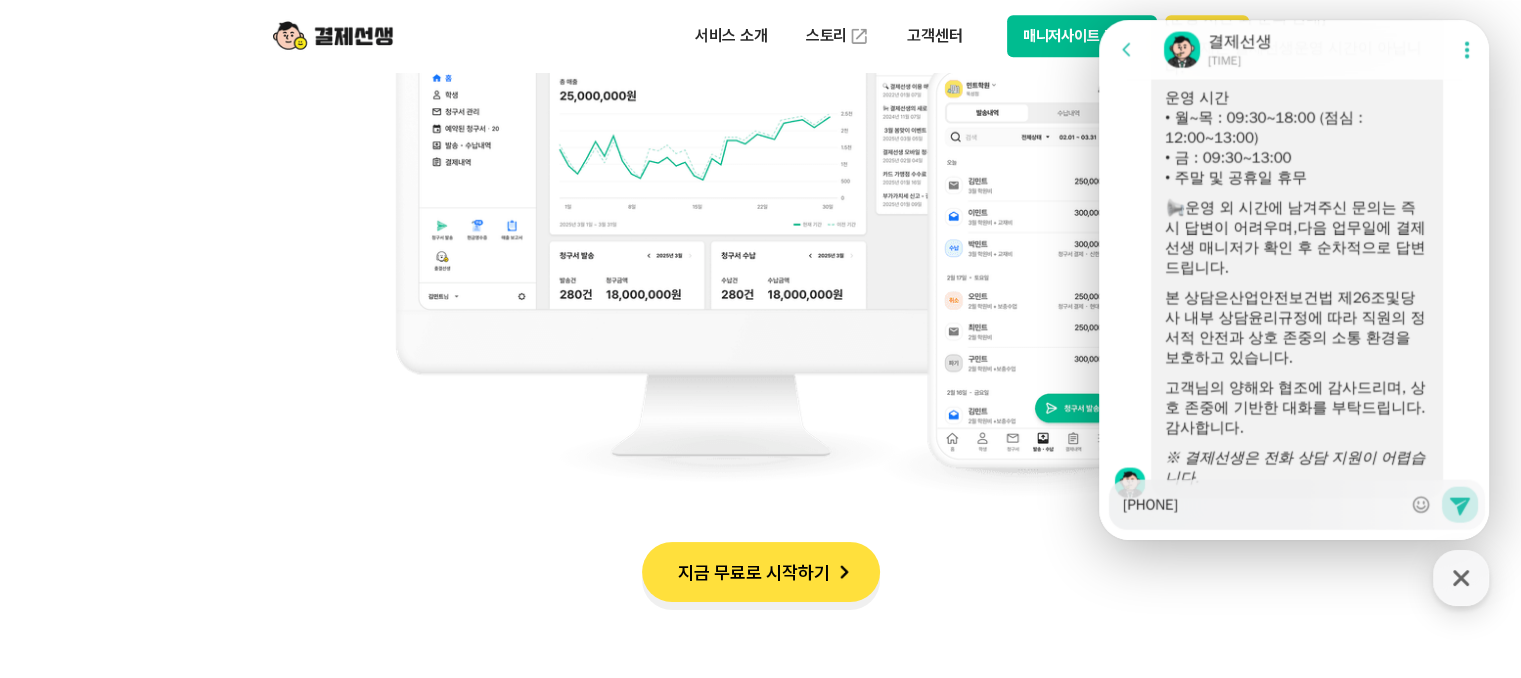 click on "비대면 결제 1등 결제선생 숫자가 증명하는 국내 1등  비대면 결제 서비스 결제선생과 함께  사업장을 성장시켜 보세요! 누적 가맹점 수 86,000개 누적 고객 수 225만명 월 청구서 발송건 158만건 월 거래 금액 3,000억원 누적 거래액 7조원 * 2025년 2분기 기준  여러 언론에서도 주목하며  스마트금융 분야에서 혁신성을  인정받았습니다. 동아일보 2024.12.16 “결제 구조 단순화해 중소상공인 수수료 年 100억원 줄여” 동아일보 2024.12.12 “결제 수수료 아끼자” 가맹점들 PG 건너뛴 서비스 이용 붐” 전자신문 2024.09.19 카카오페이, 자회사 페이민트 ‘결제선생’ 가맹점에 카카오페이 결제 서비스 제공 뉴스 더보기 하이서울기업 지정 서울특별시장 2021.01~2024.12 서울파이넨스위크 IR 컴피티션 서울특별시장 2020.11.06 한경핀테크대상 대상 금융감독원장상 2020.10.07 매경핀테크어워드" at bounding box center [760, 1090] 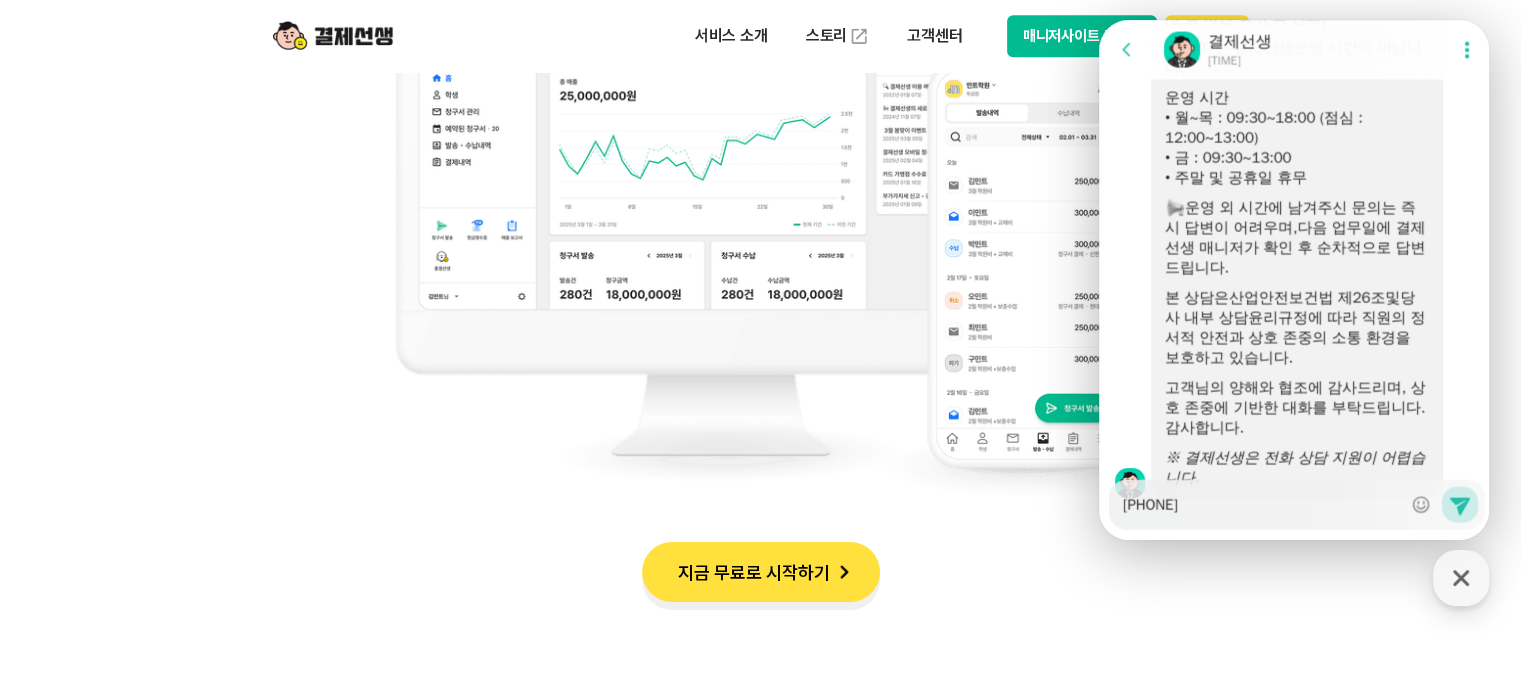 type on "x" 